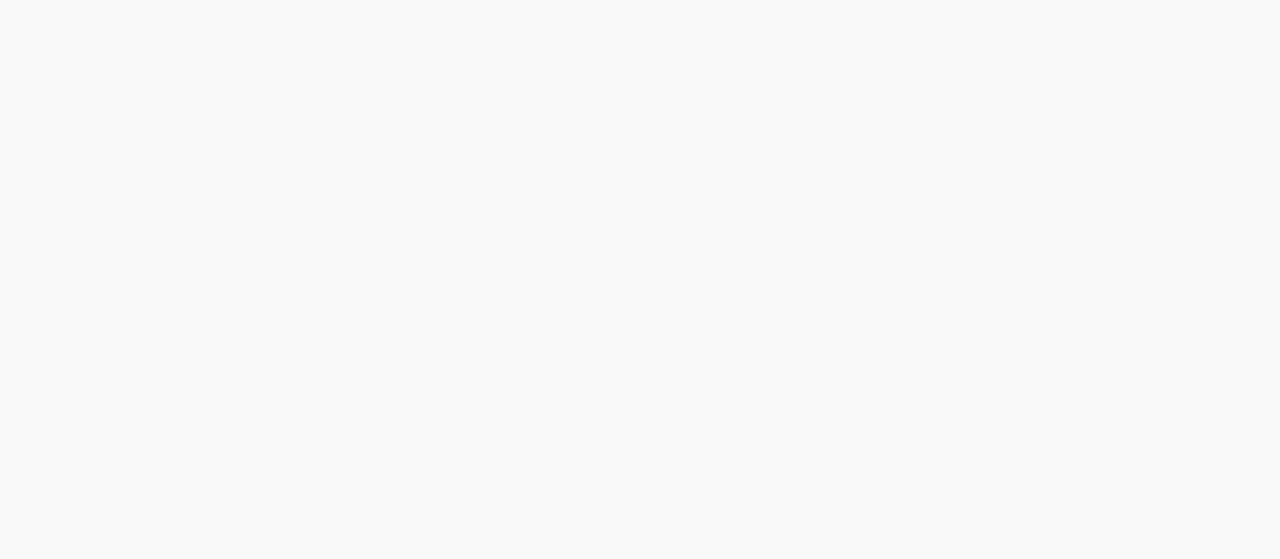 scroll, scrollTop: 0, scrollLeft: 0, axis: both 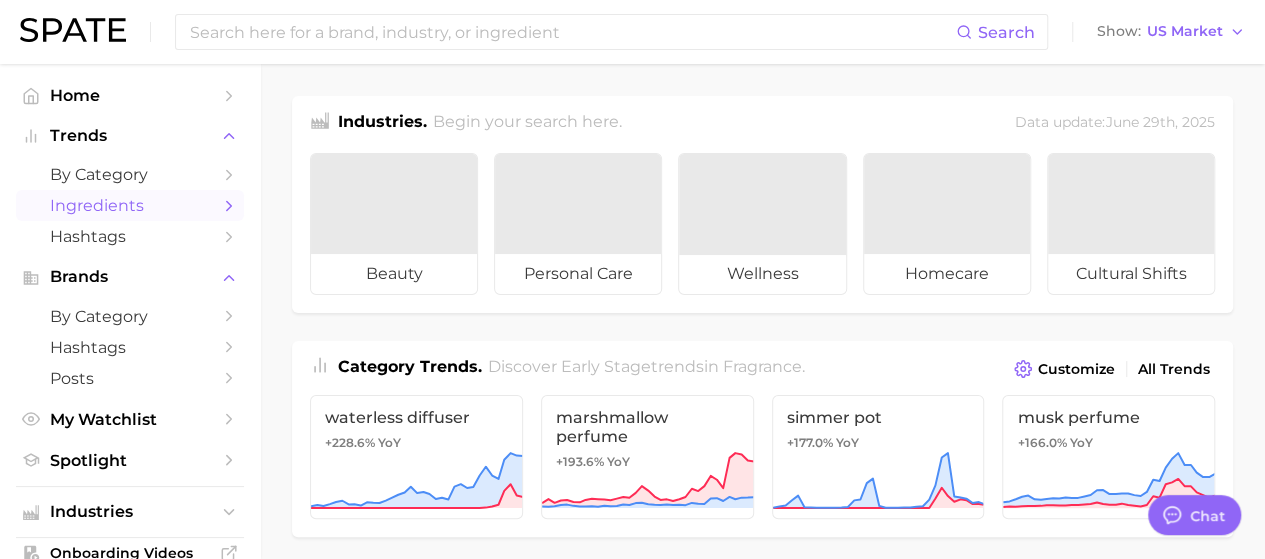 type on "x" 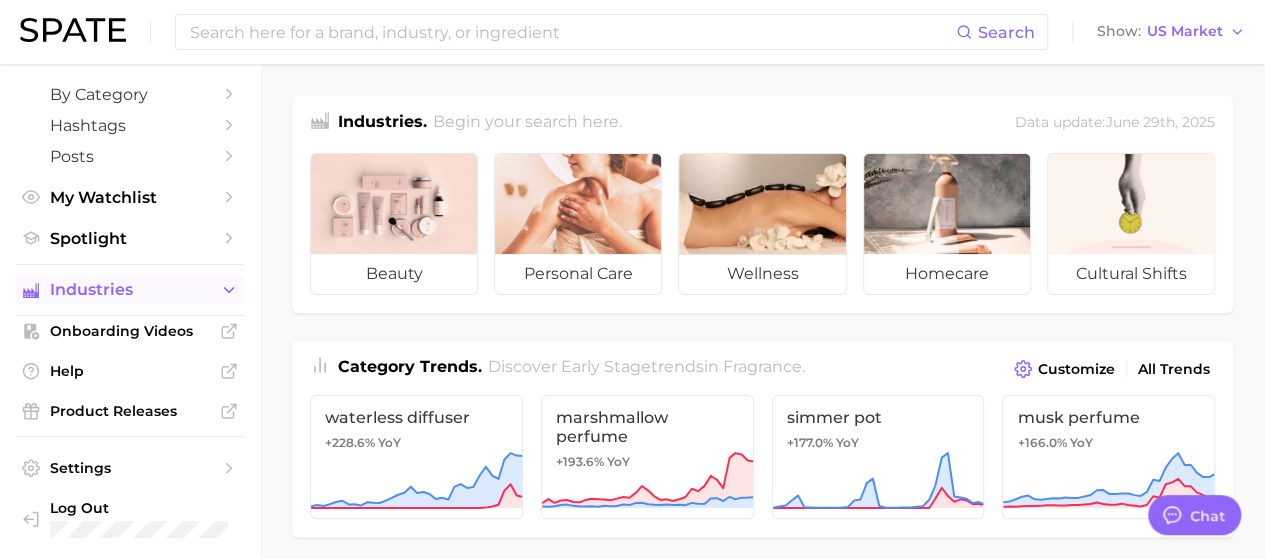 scroll, scrollTop: 223, scrollLeft: 0, axis: vertical 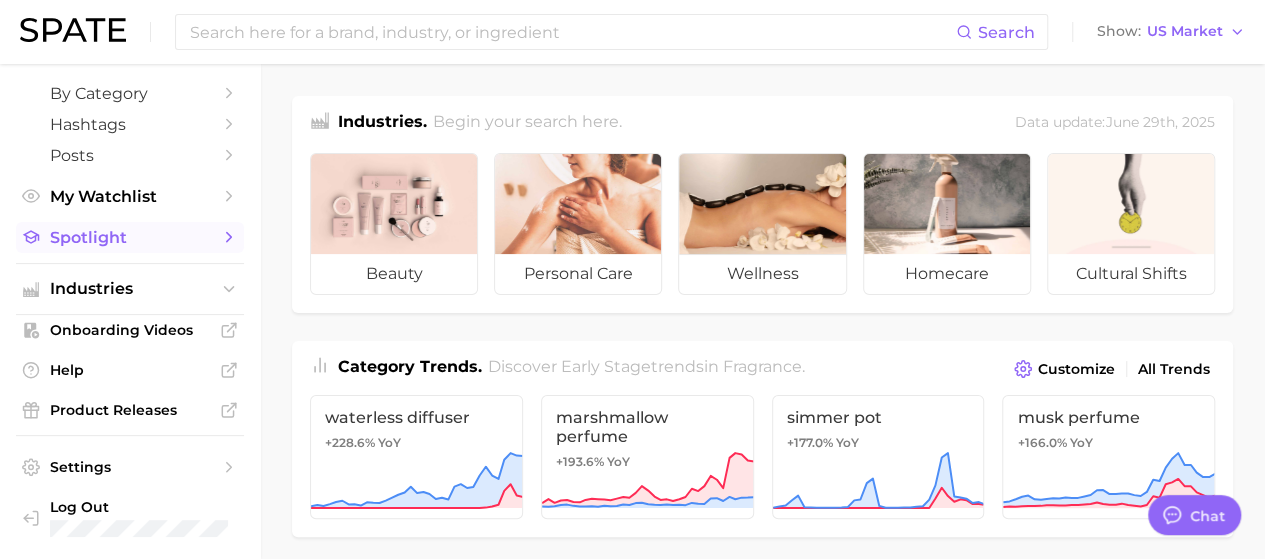 click on "Spotlight" at bounding box center [130, 237] 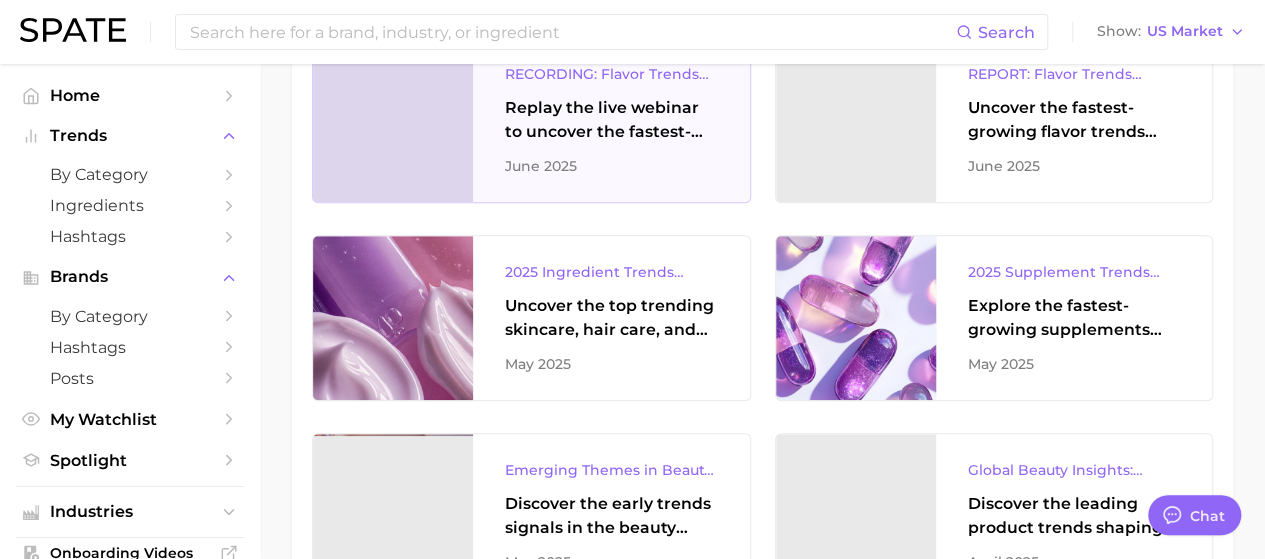 scroll, scrollTop: 800, scrollLeft: 0, axis: vertical 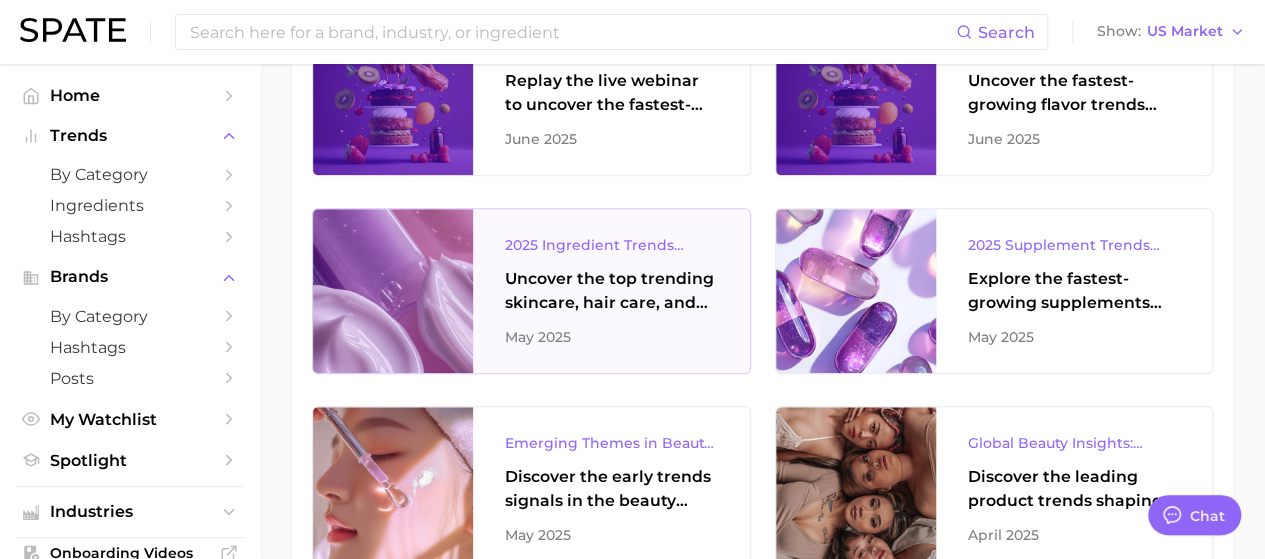 click on "Uncover the top trending skincare, hair care, and body care ingredients capturing attention on Google and TikTok." at bounding box center [611, 291] 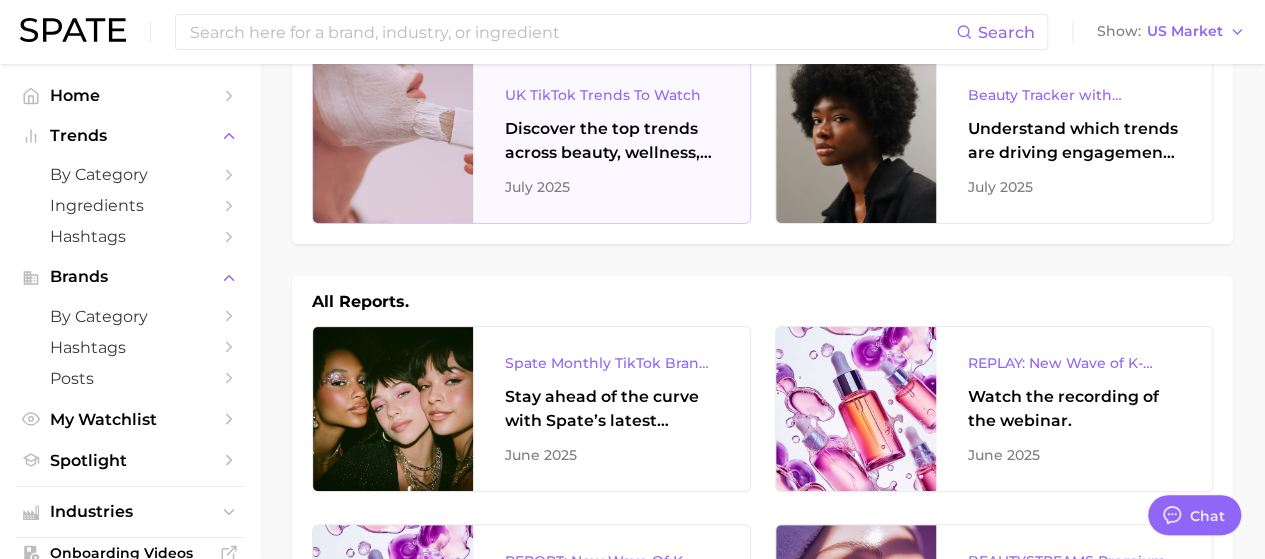 scroll, scrollTop: 0, scrollLeft: 0, axis: both 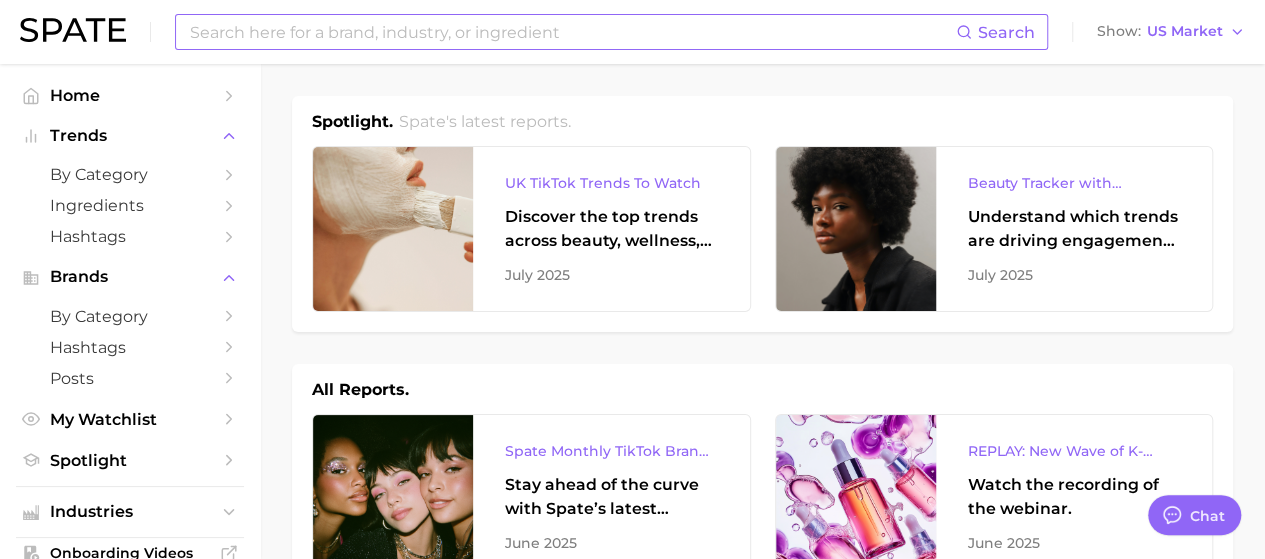 click at bounding box center (572, 32) 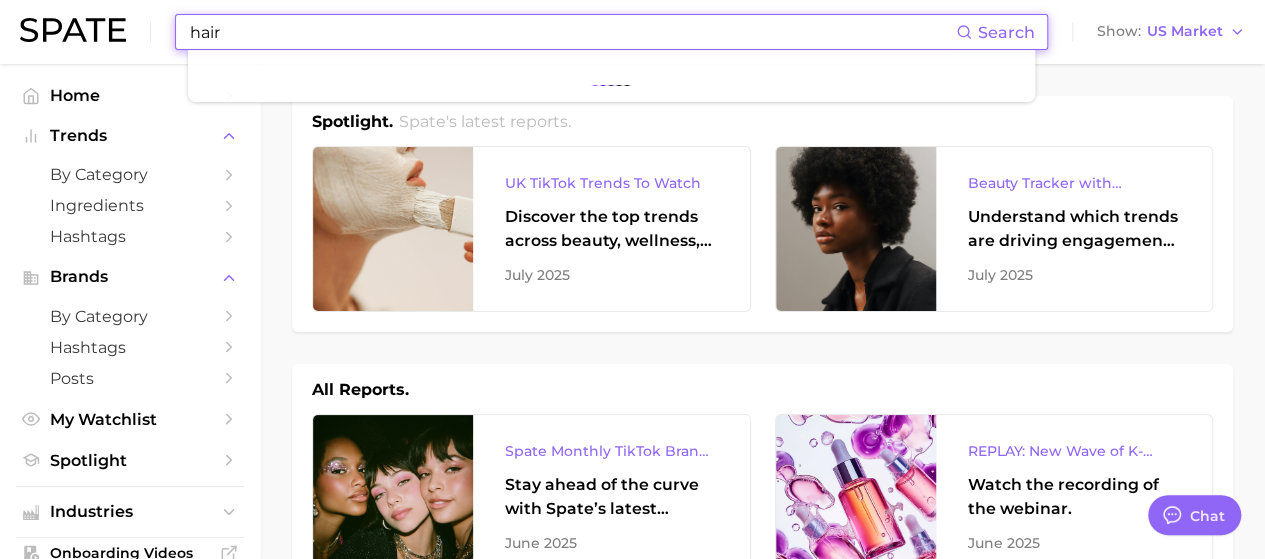 type on "hair" 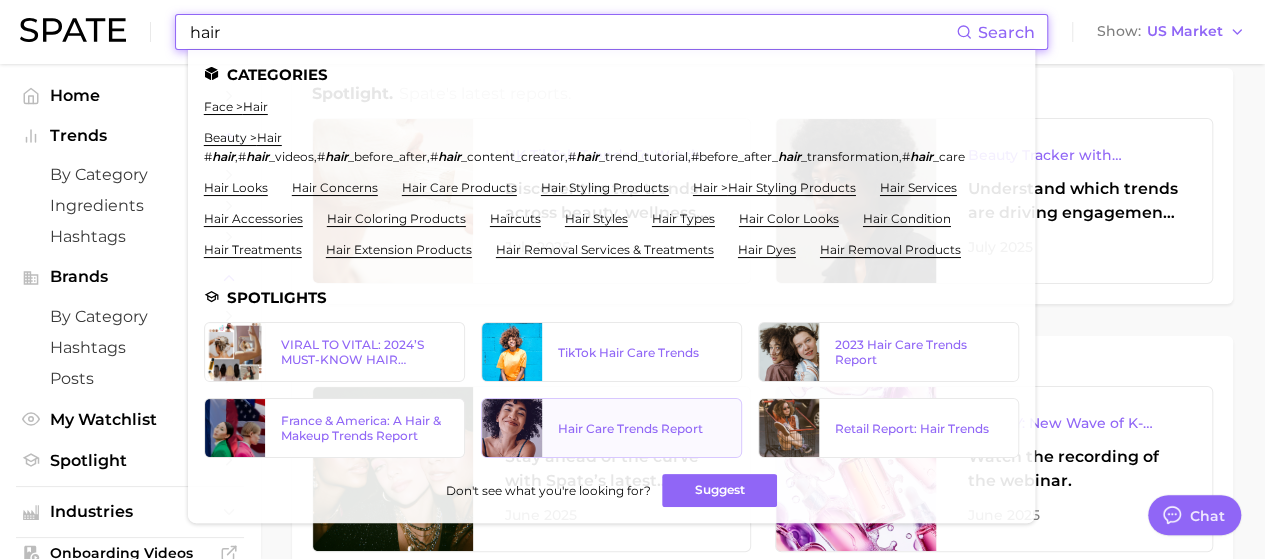 scroll, scrollTop: 0, scrollLeft: 0, axis: both 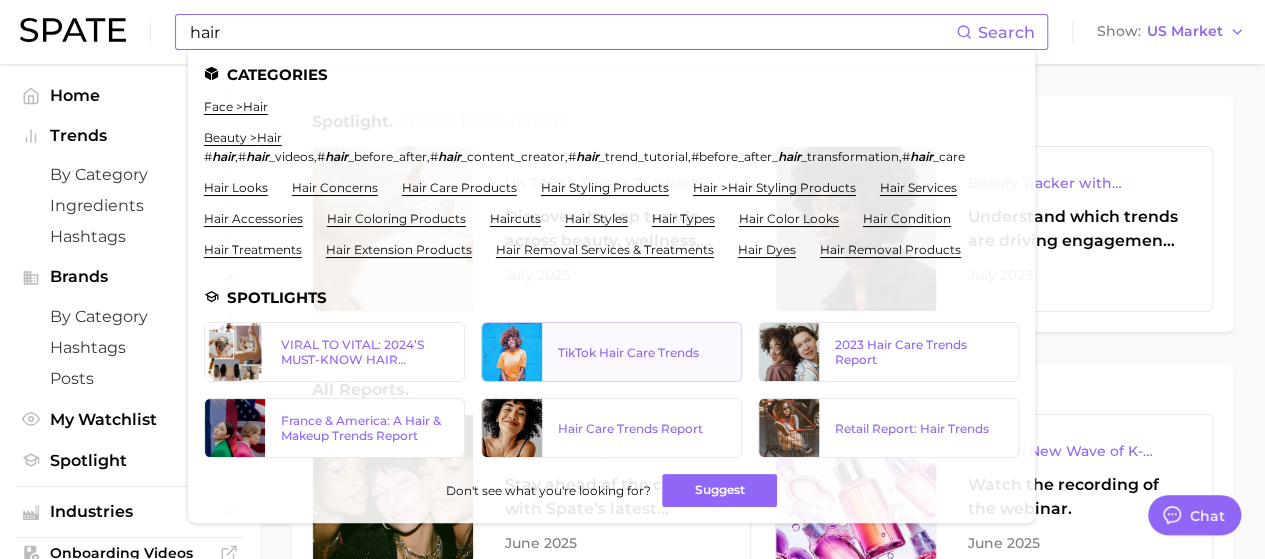 click on "TikTok Hair Care Trends" at bounding box center (611, 352) 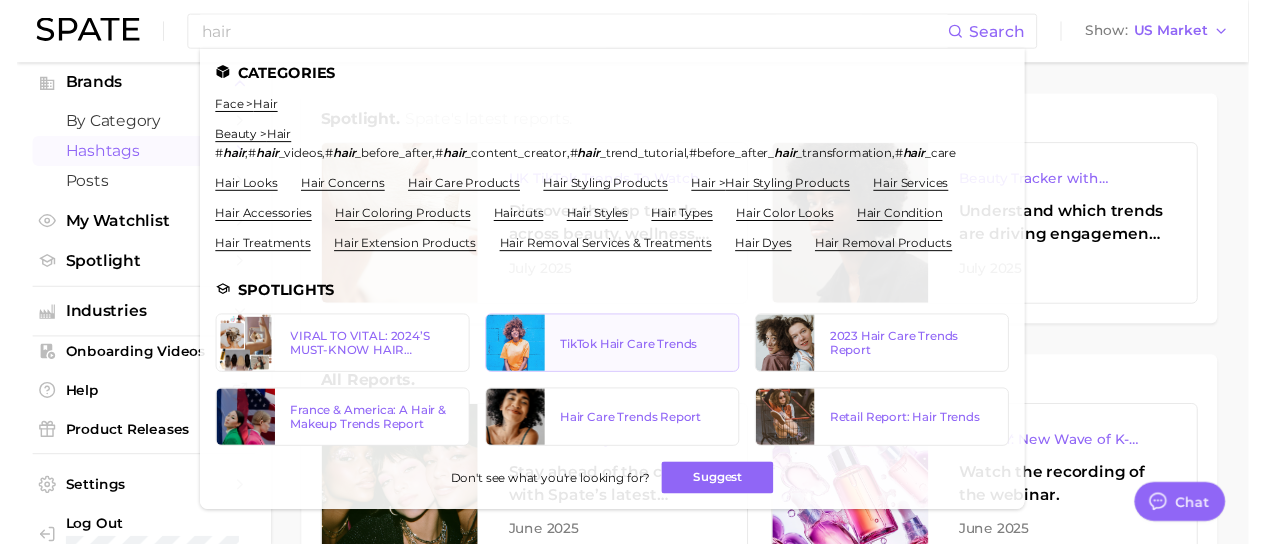 scroll, scrollTop: 200, scrollLeft: 0, axis: vertical 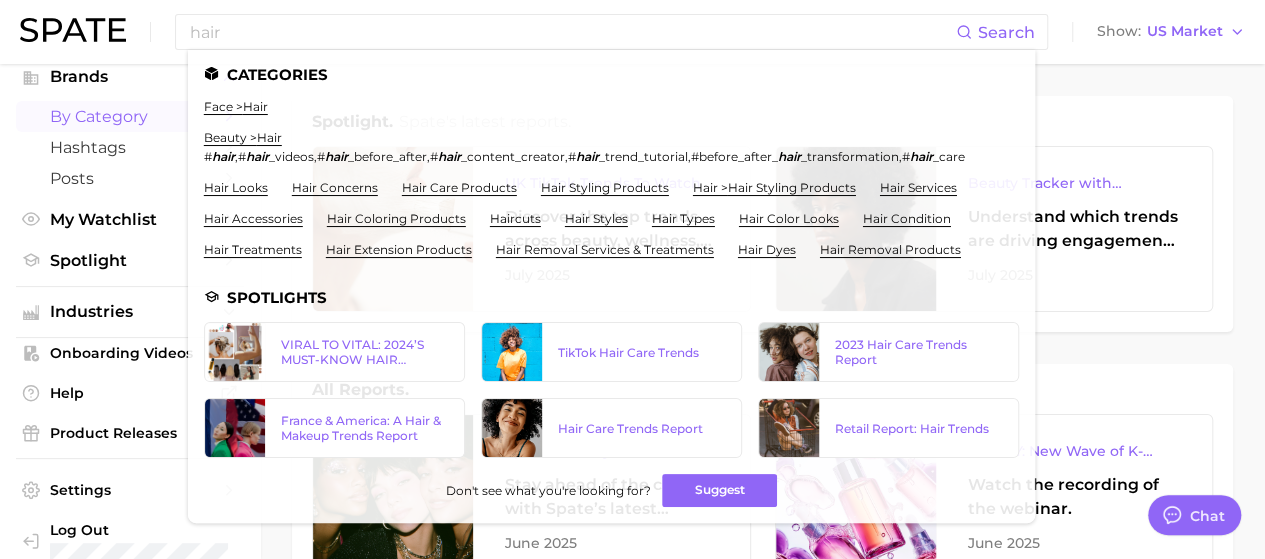 click on "by Category" at bounding box center [130, 116] 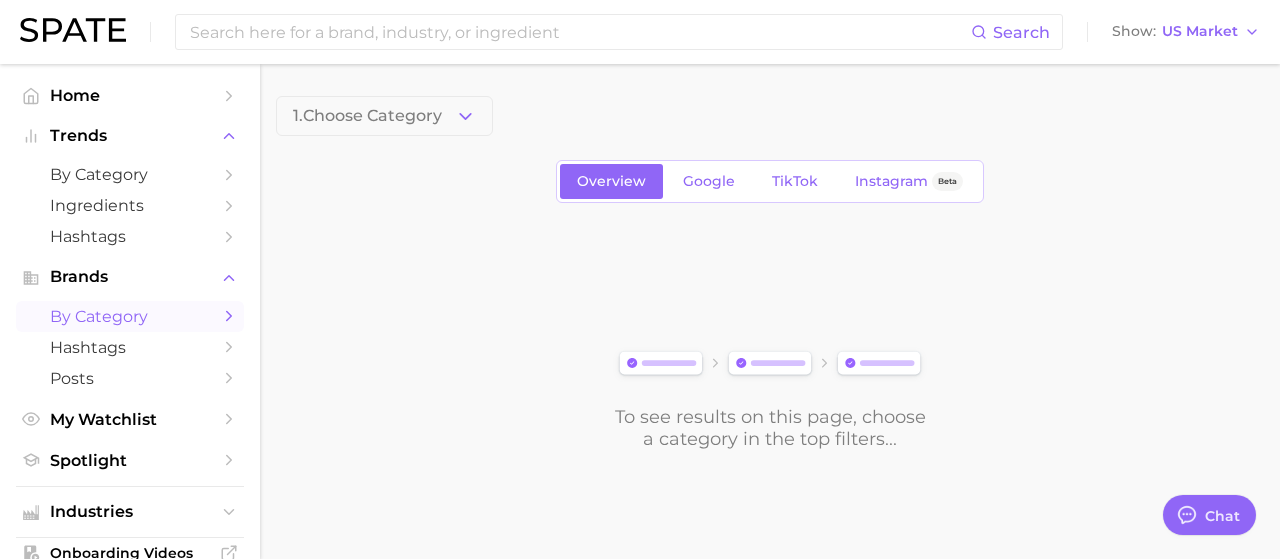 click on "1.  Choose Category" at bounding box center (384, 116) 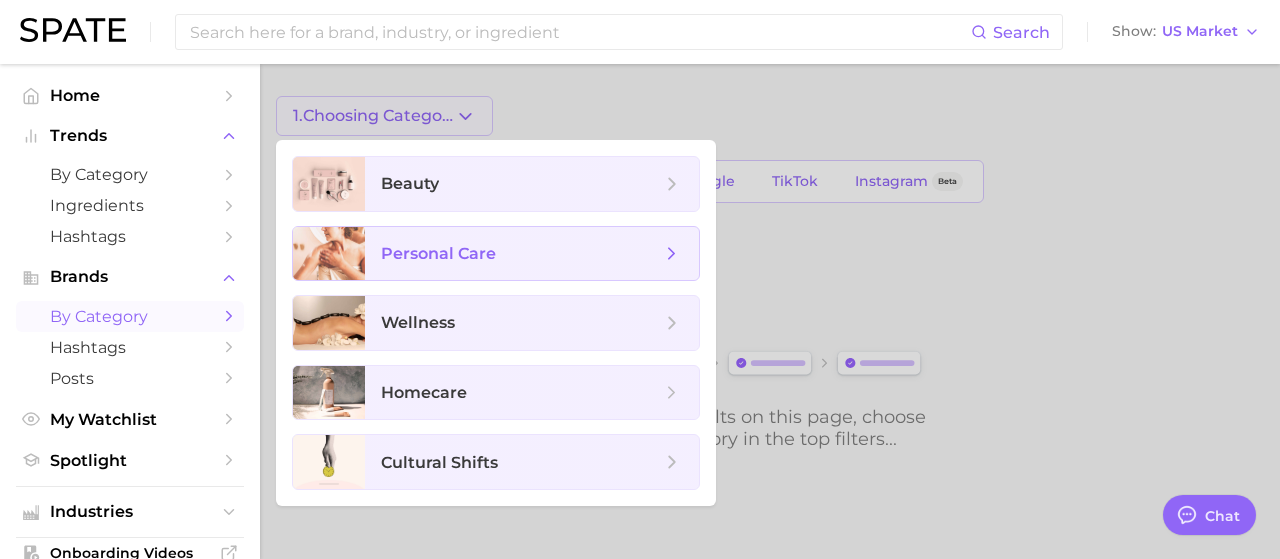 click on "personal care" at bounding box center [521, 254] 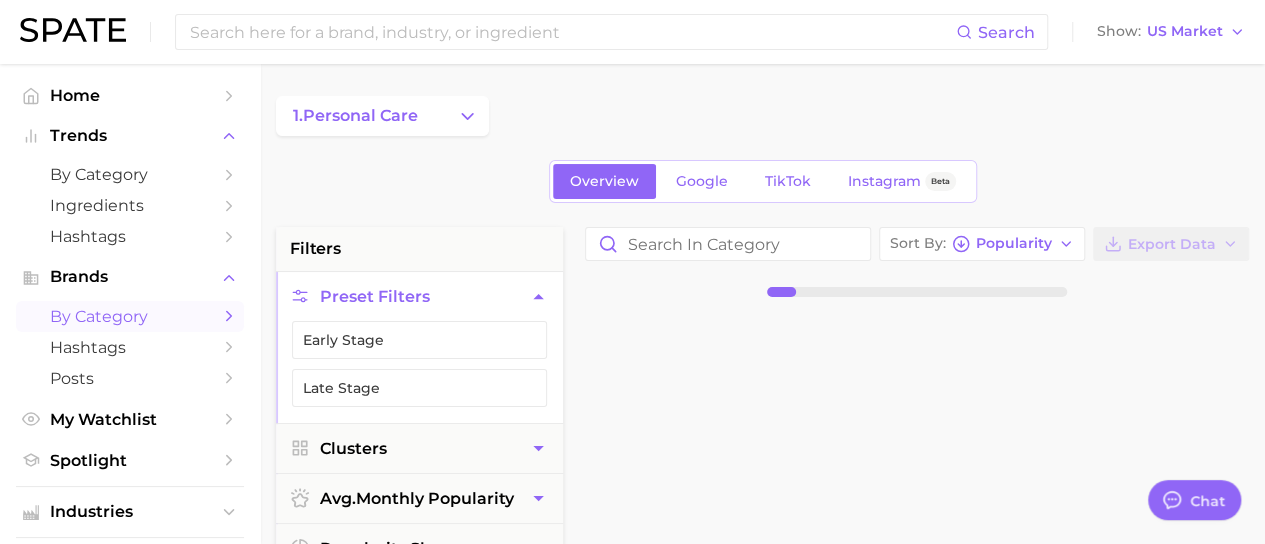 scroll, scrollTop: 100, scrollLeft: 0, axis: vertical 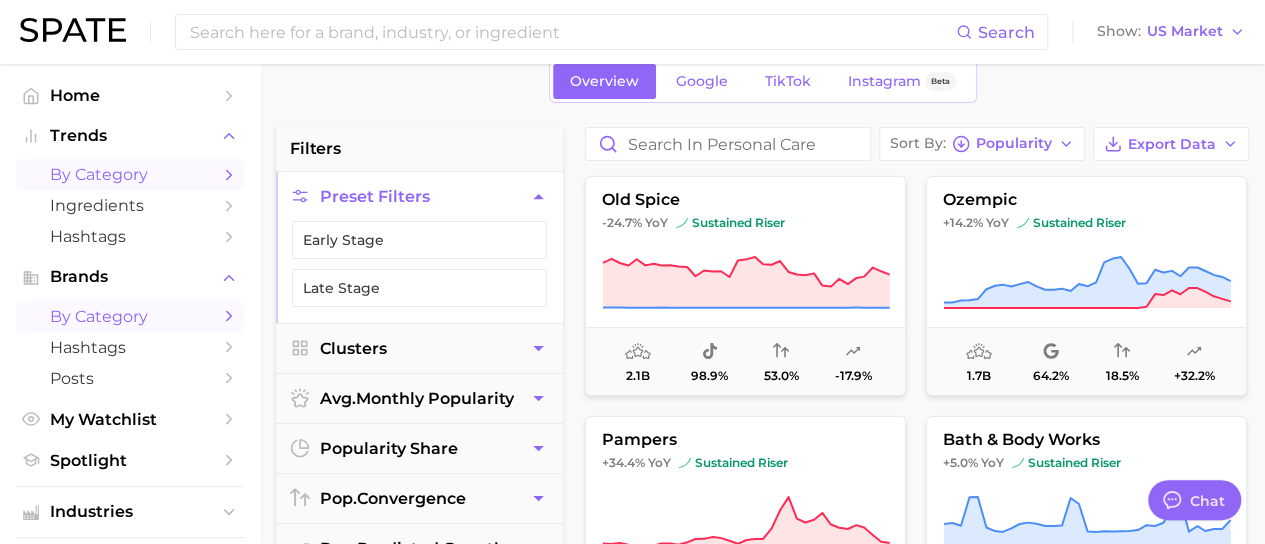 click 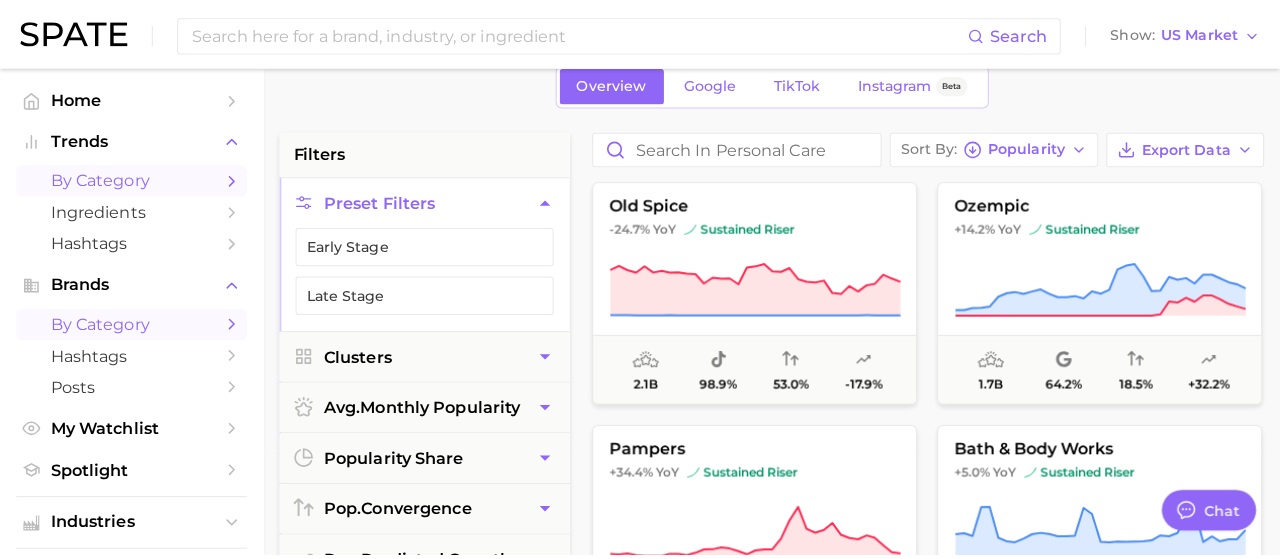 scroll, scrollTop: 0, scrollLeft: 0, axis: both 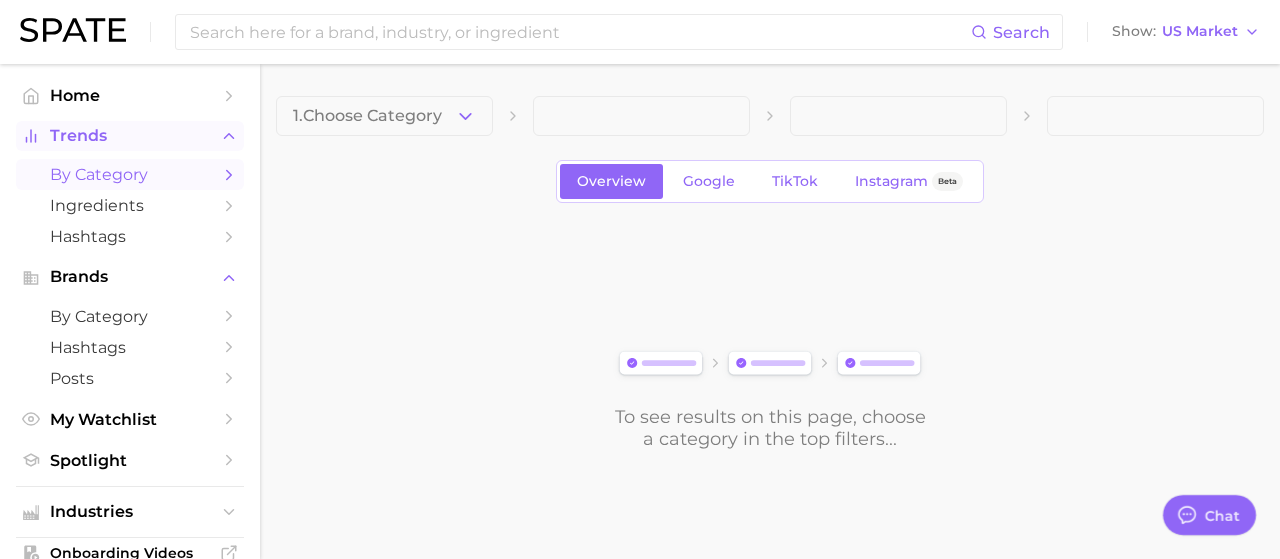 click 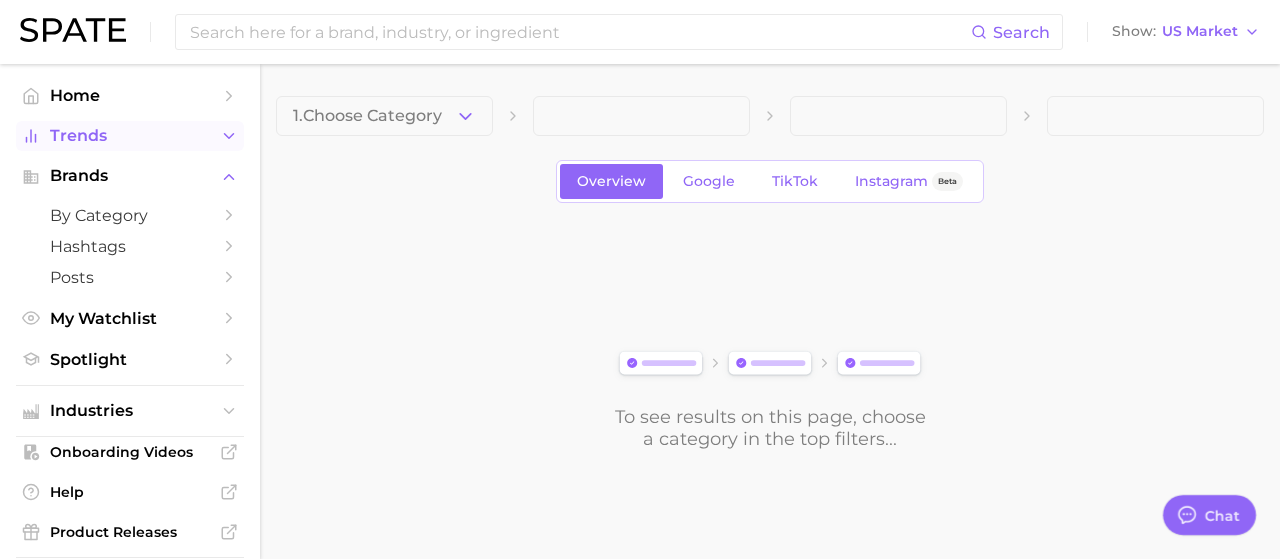 click 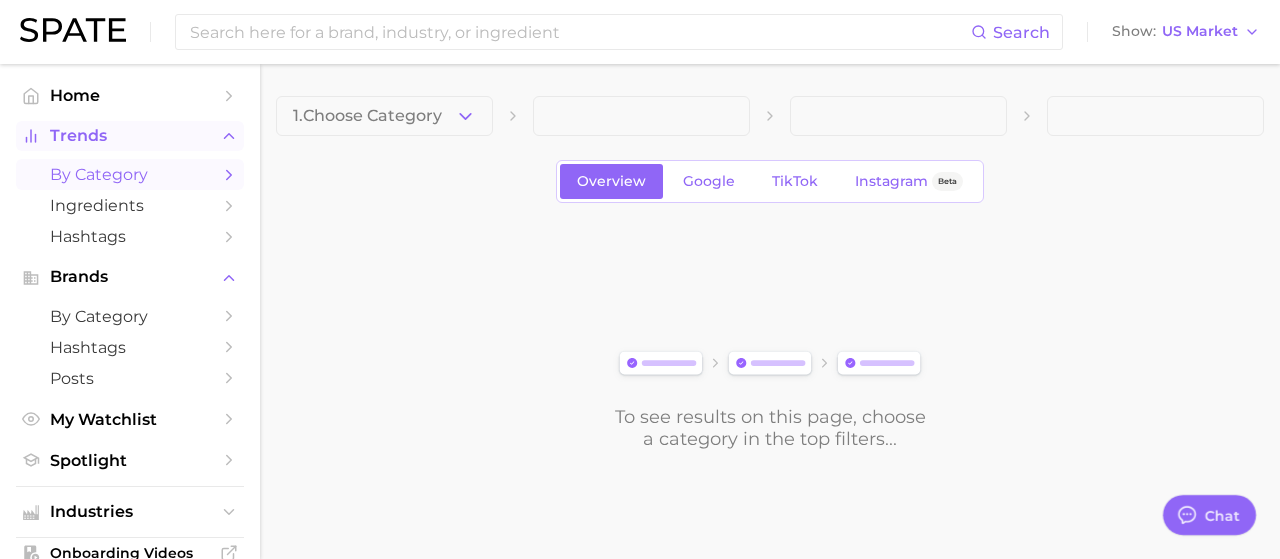 click 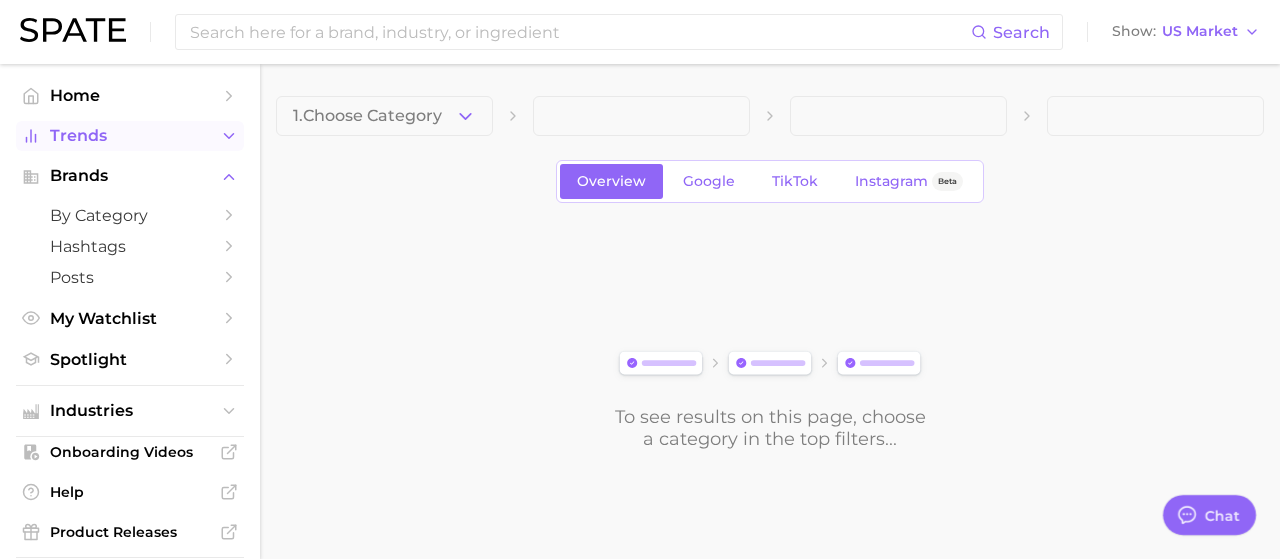 click 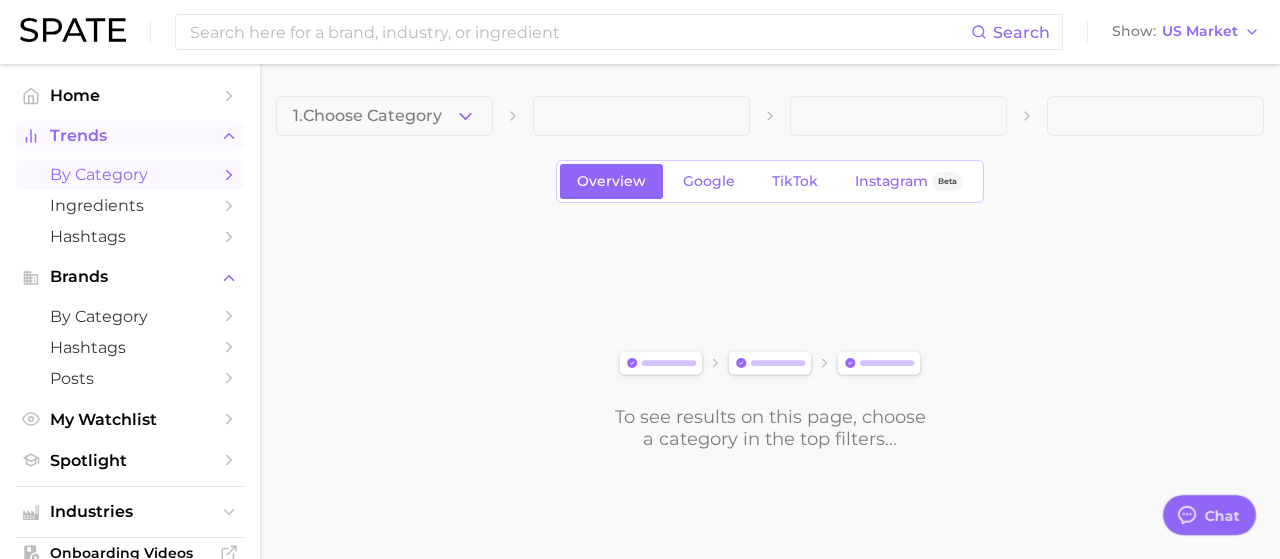 click 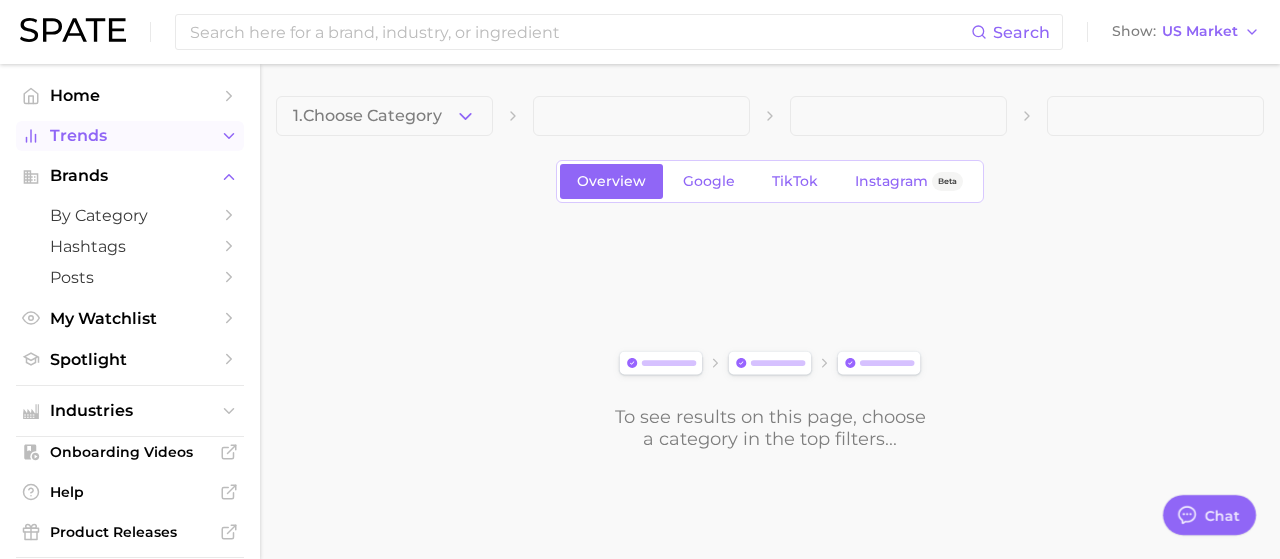 click 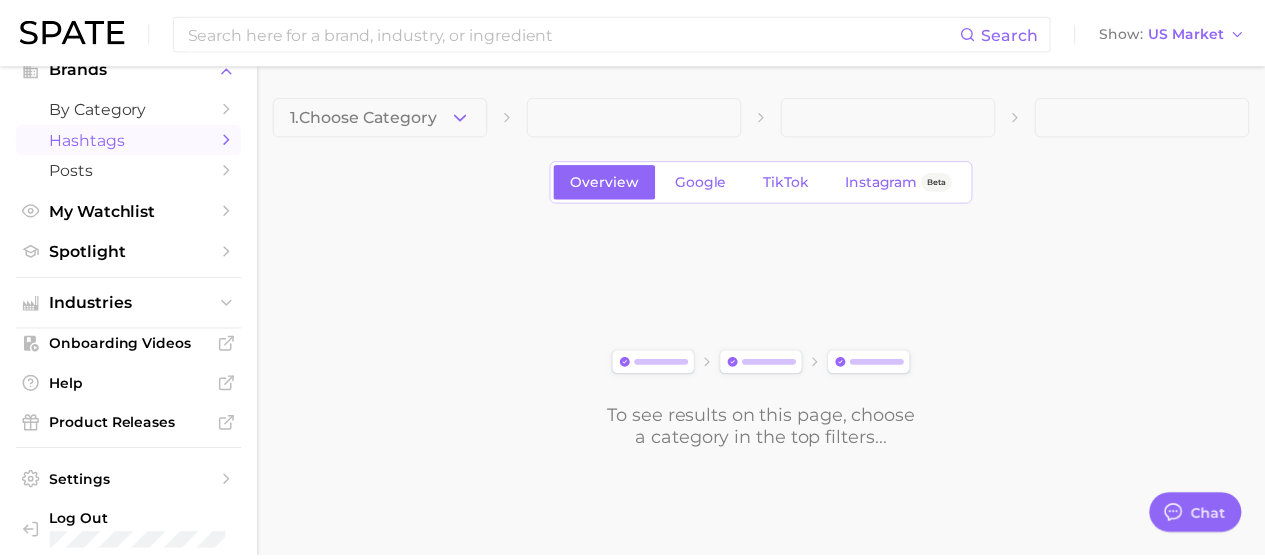 scroll, scrollTop: 223, scrollLeft: 0, axis: vertical 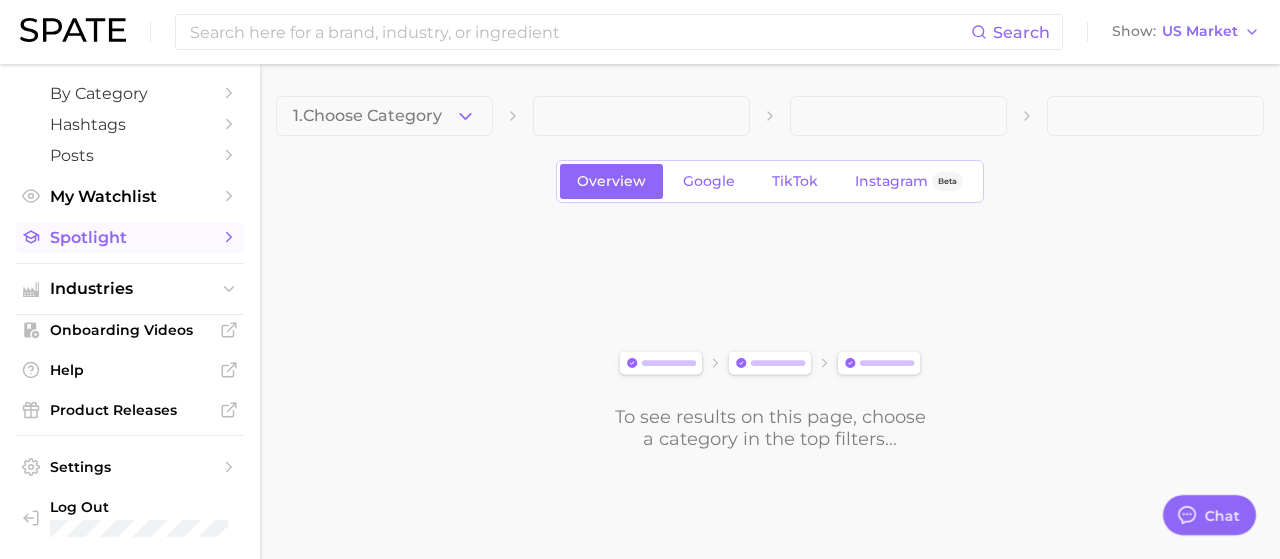 click on "Spotlight" at bounding box center [130, 237] 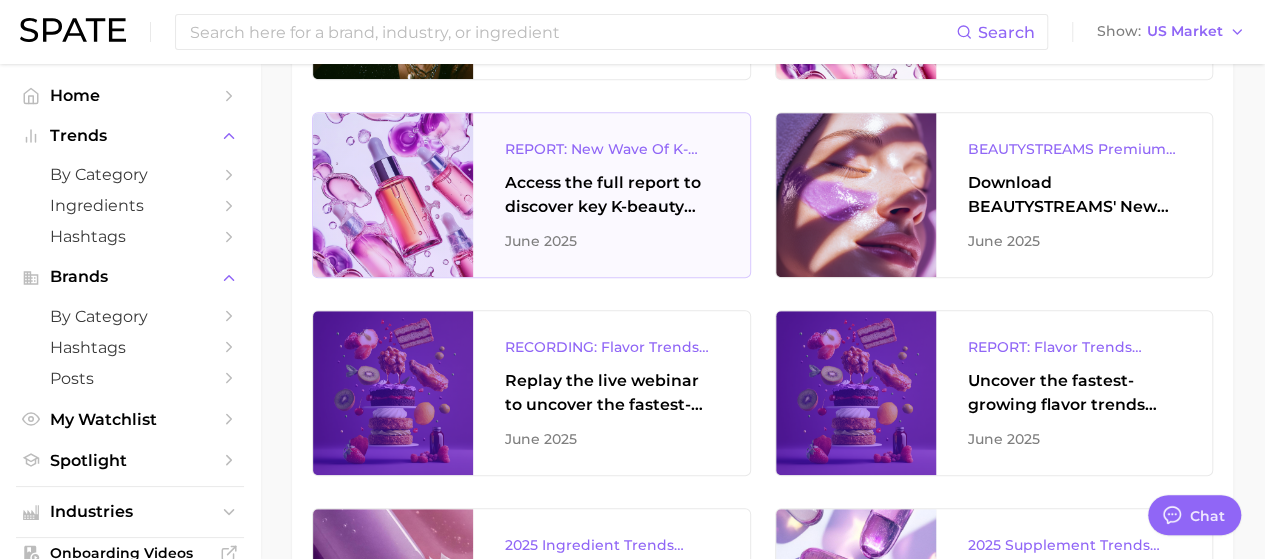 scroll, scrollTop: 0, scrollLeft: 0, axis: both 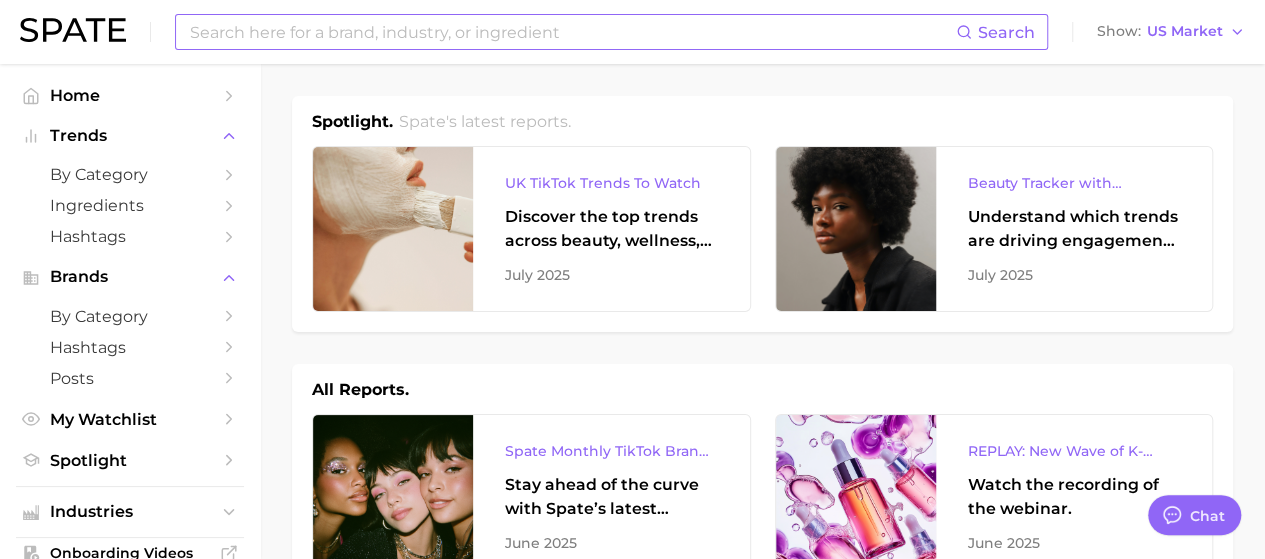 click at bounding box center (572, 32) 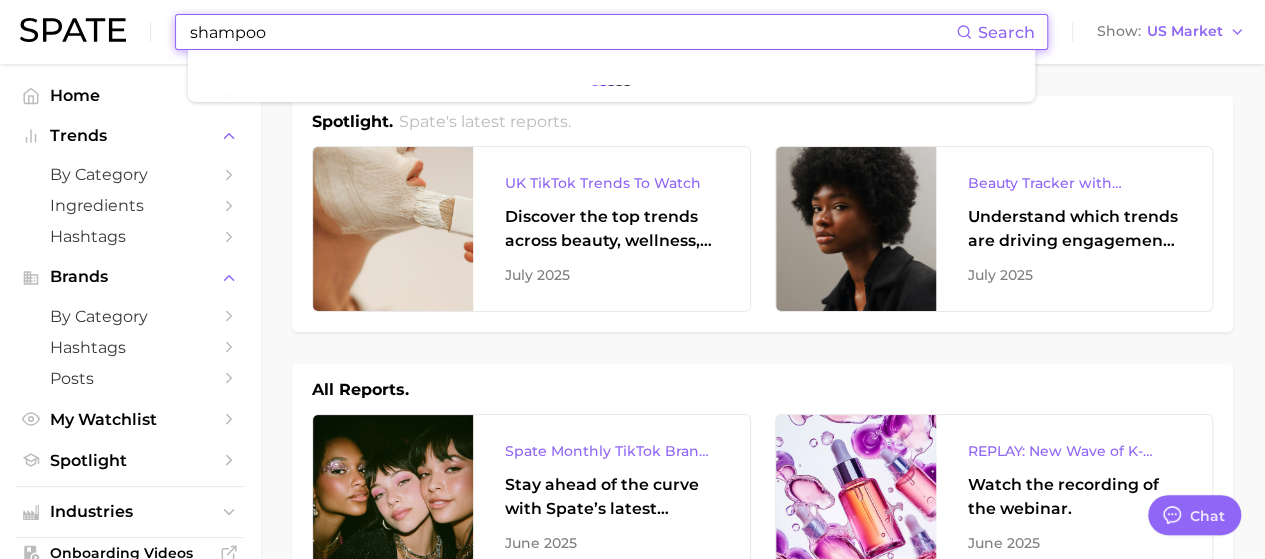 type on "shampoo" 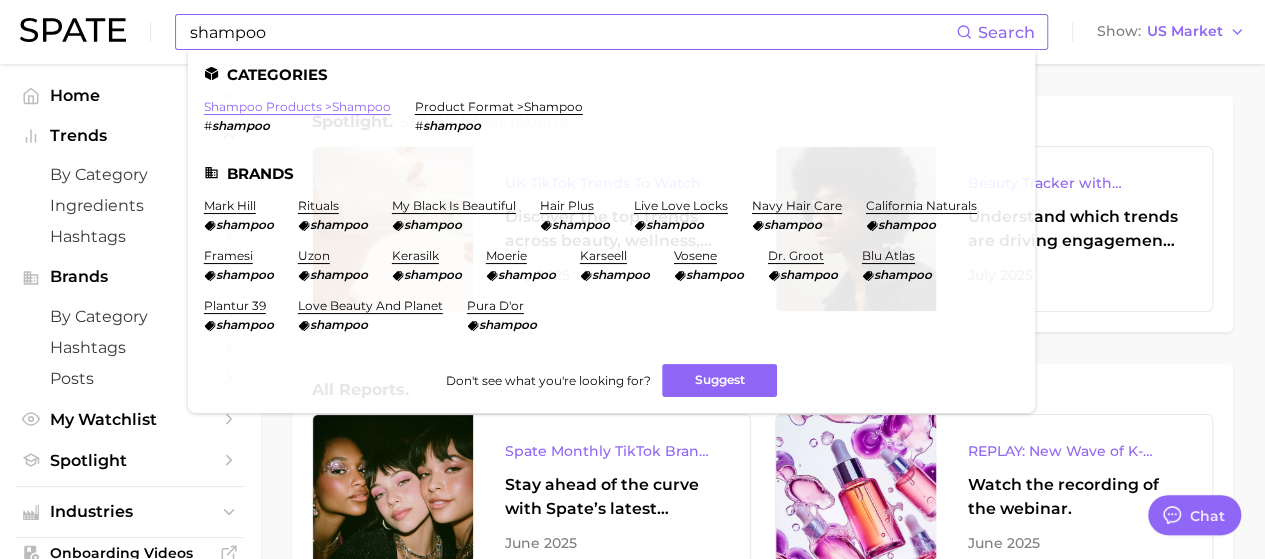 click on "shampoo products >  shampoo" at bounding box center [297, 106] 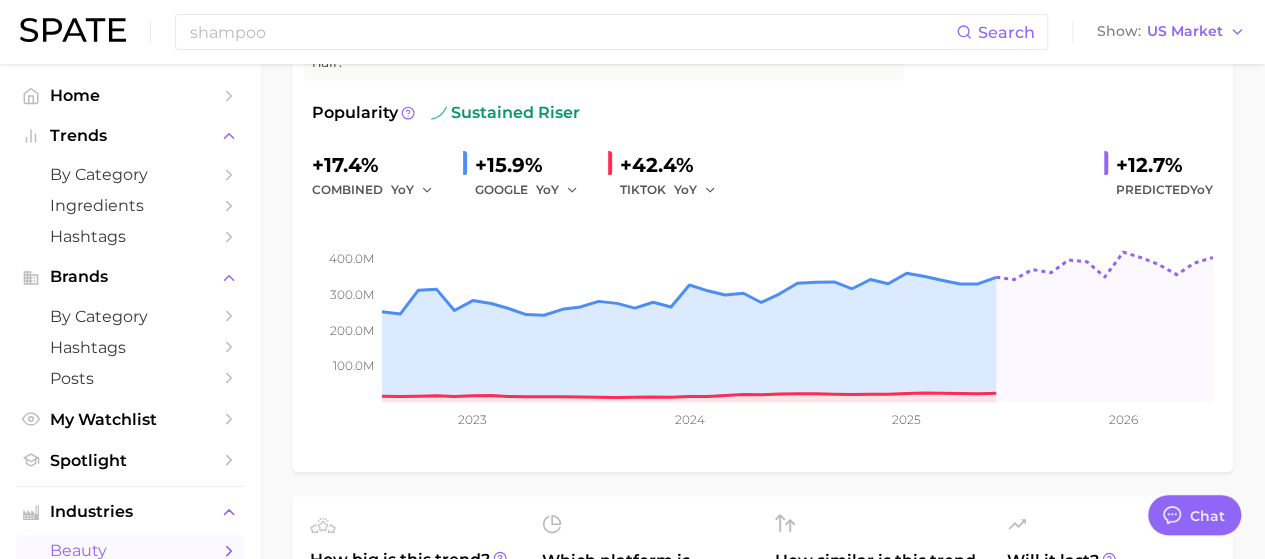 scroll, scrollTop: 300, scrollLeft: 0, axis: vertical 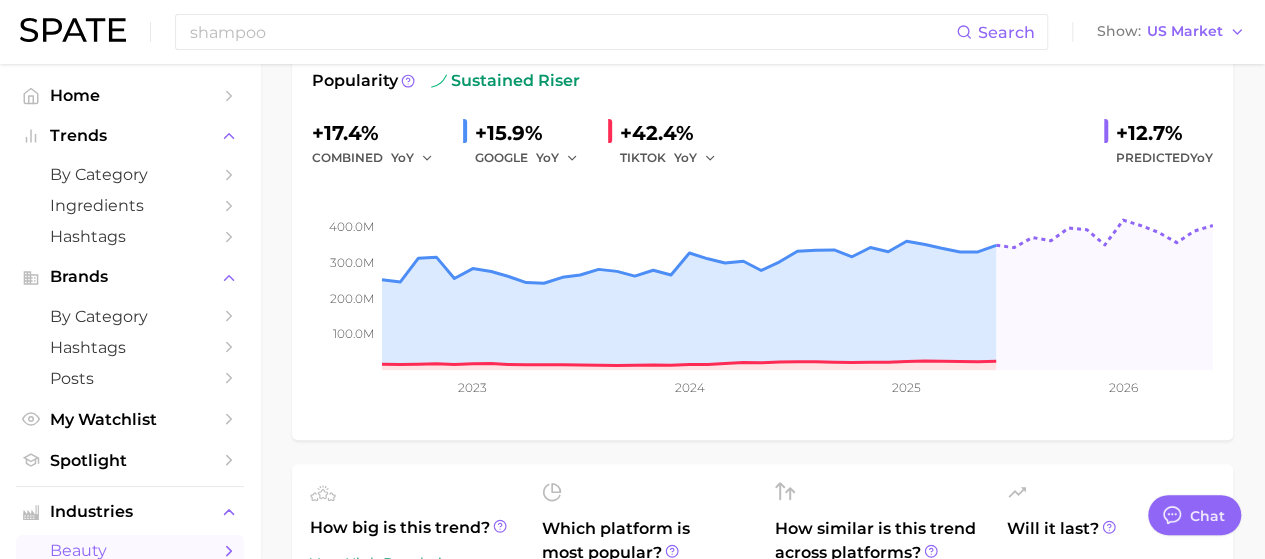 type on "x" 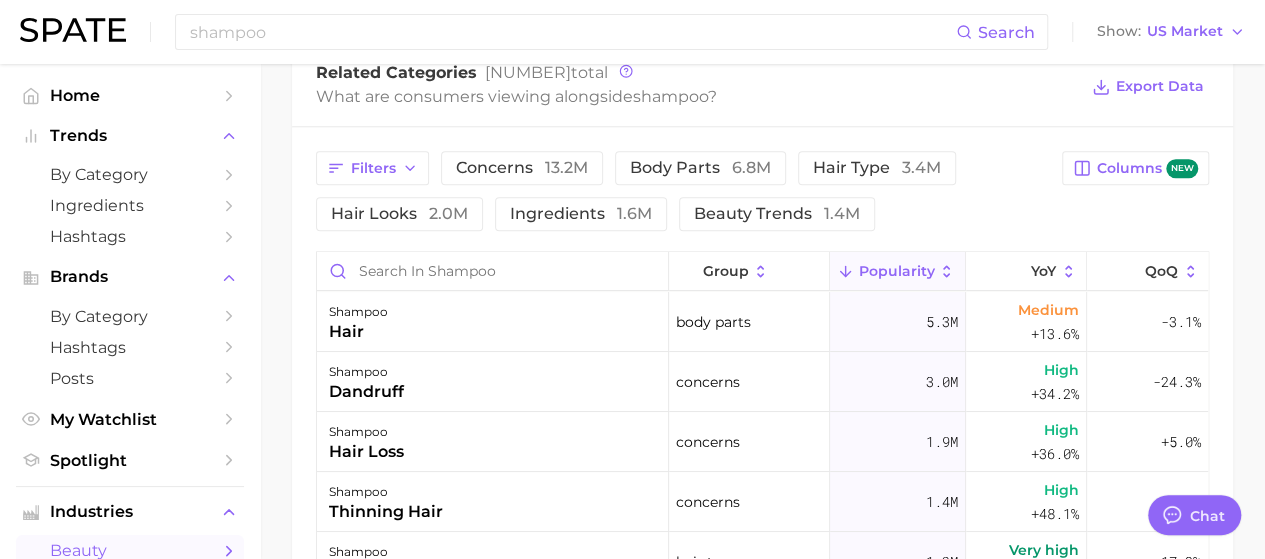scroll, scrollTop: 1000, scrollLeft: 0, axis: vertical 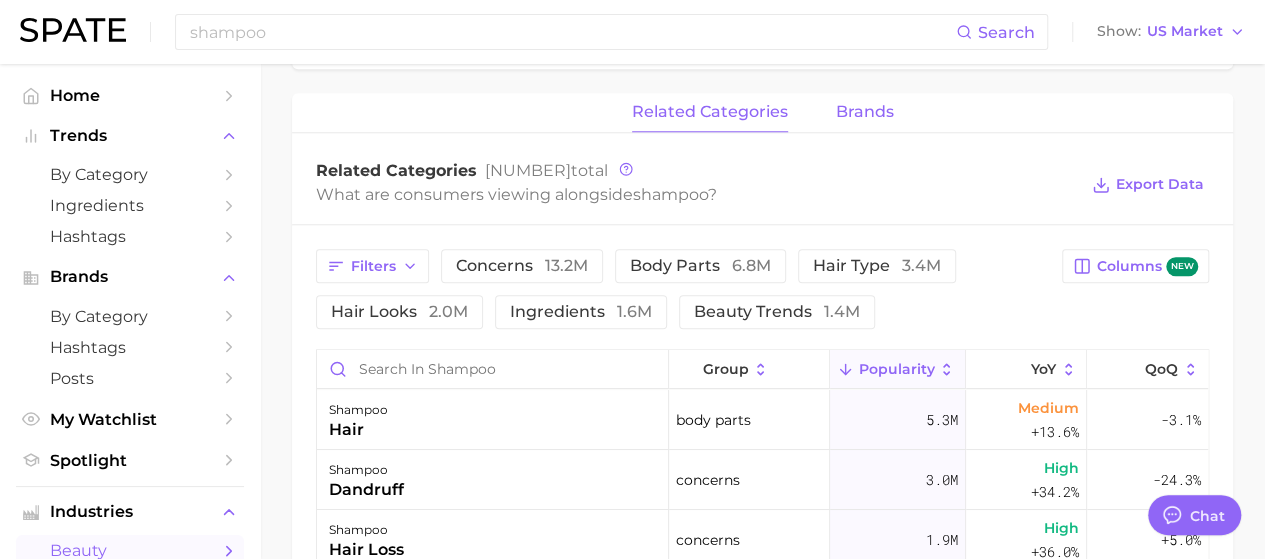 click on "brands" at bounding box center [865, 112] 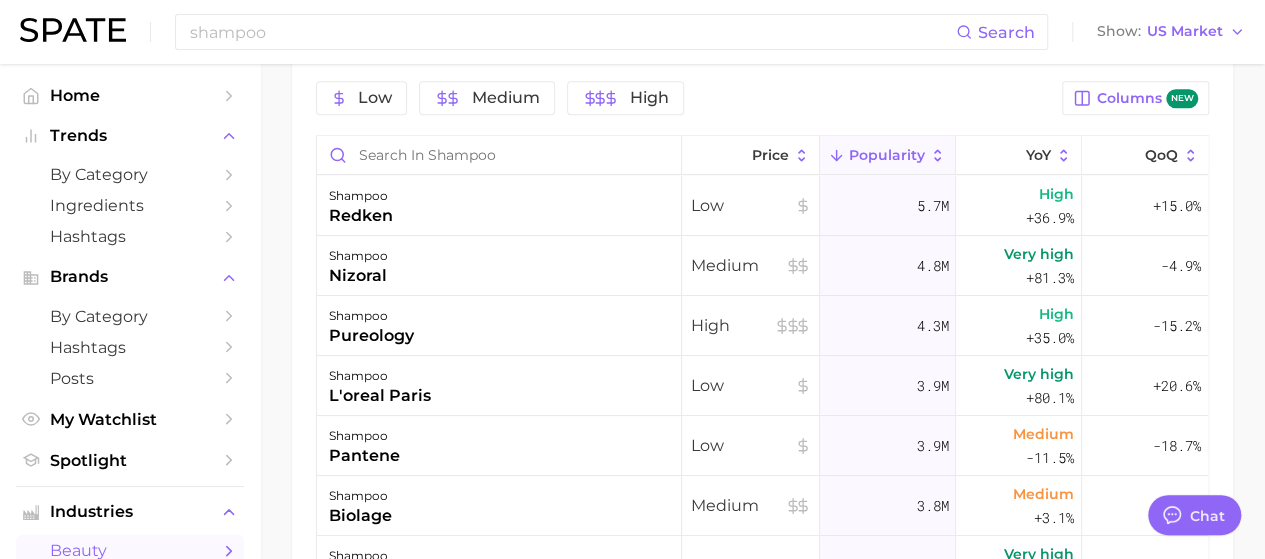 scroll, scrollTop: 1100, scrollLeft: 0, axis: vertical 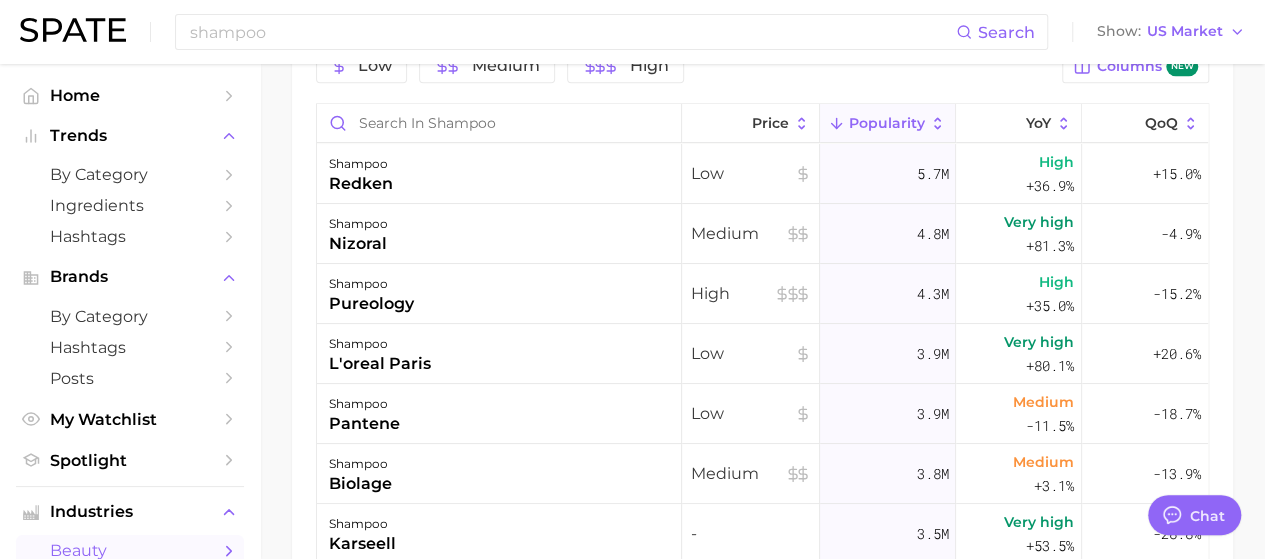 click on "Popularity" at bounding box center [887, 123] 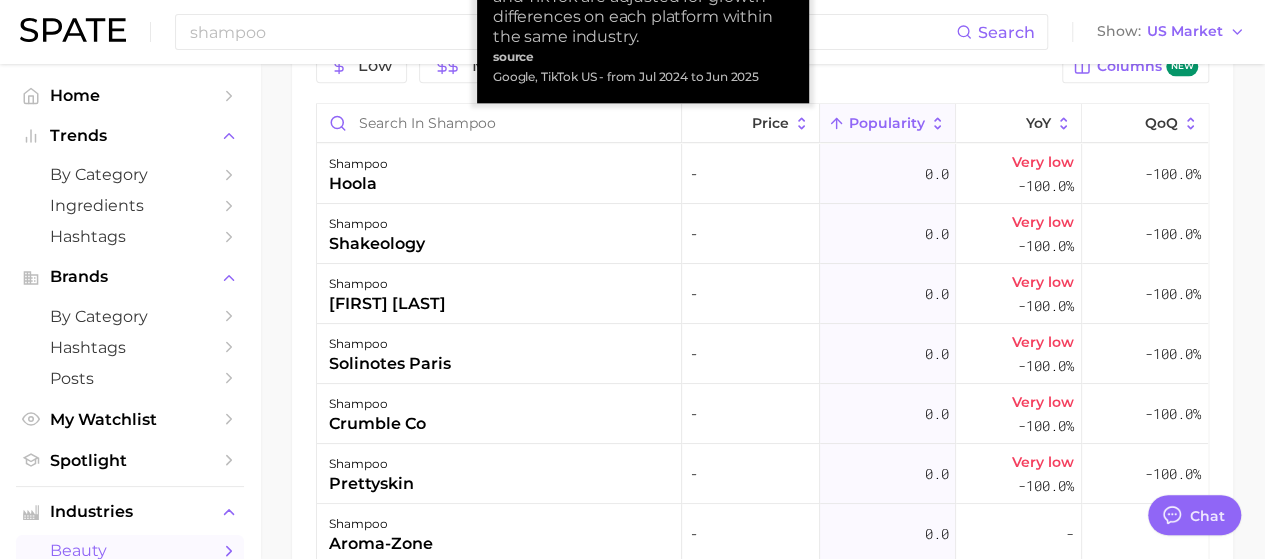 click 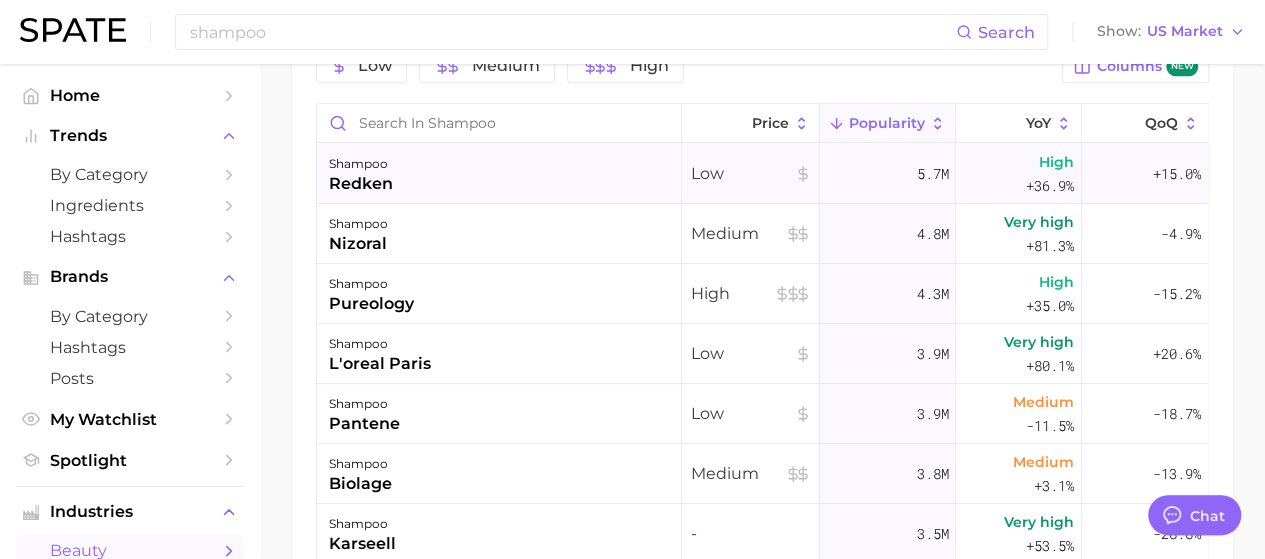 scroll, scrollTop: 1000, scrollLeft: 0, axis: vertical 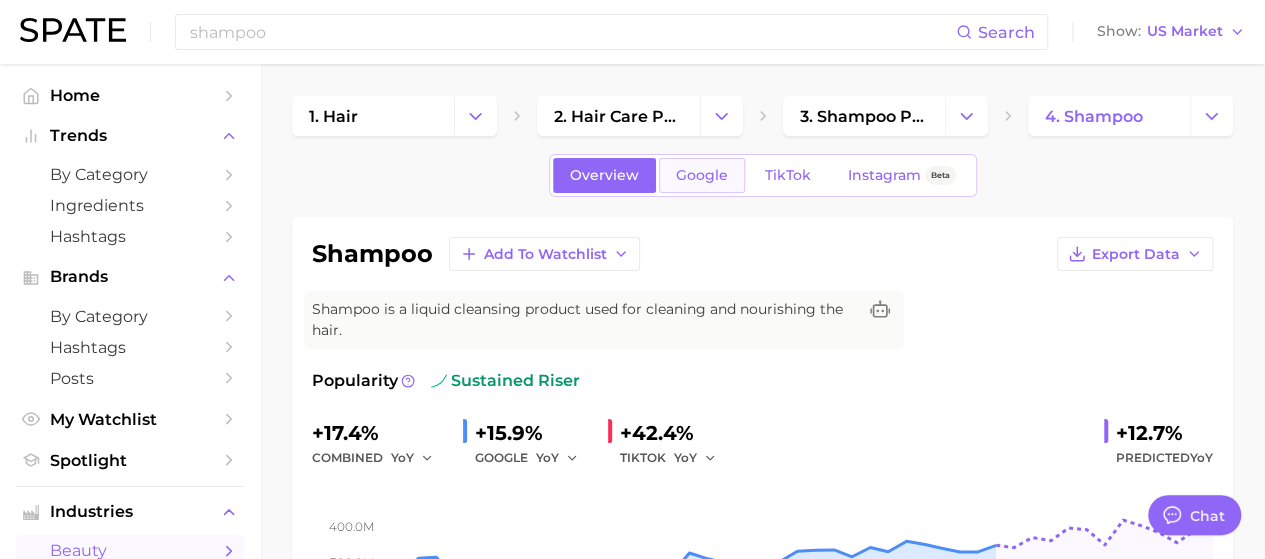 click on "Google" at bounding box center [702, 175] 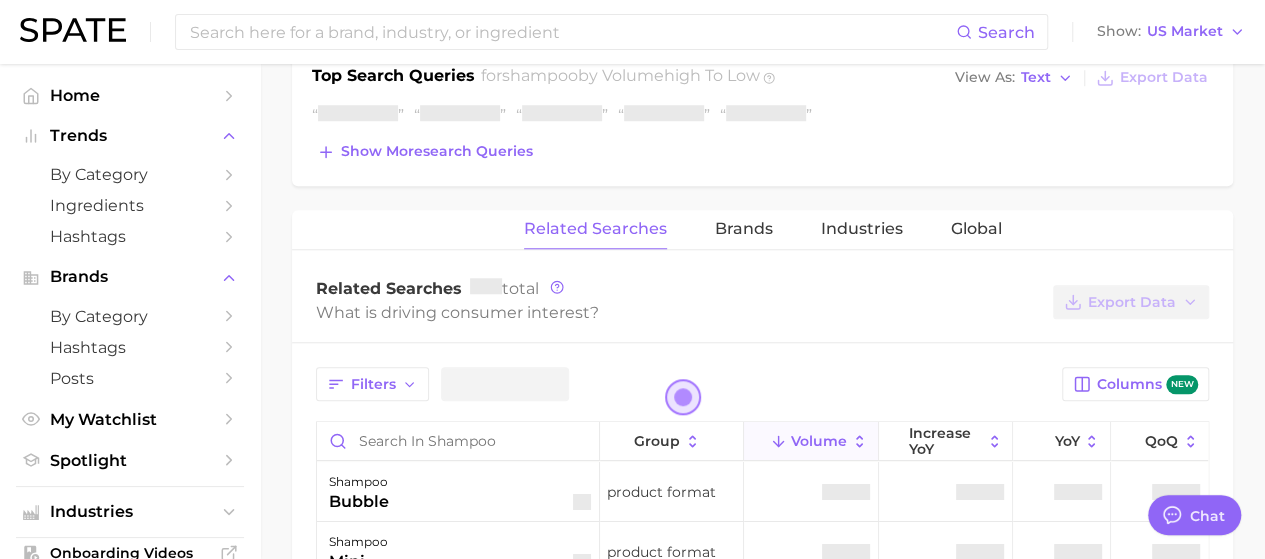 scroll, scrollTop: 1000, scrollLeft: 0, axis: vertical 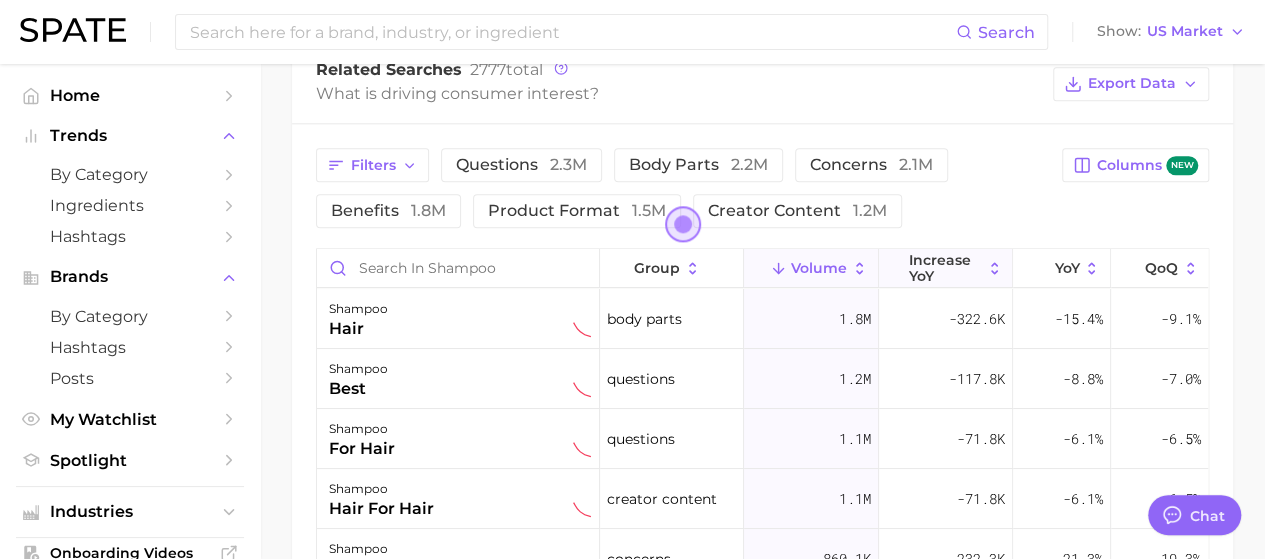 click on "increase YoY" at bounding box center (945, 268) 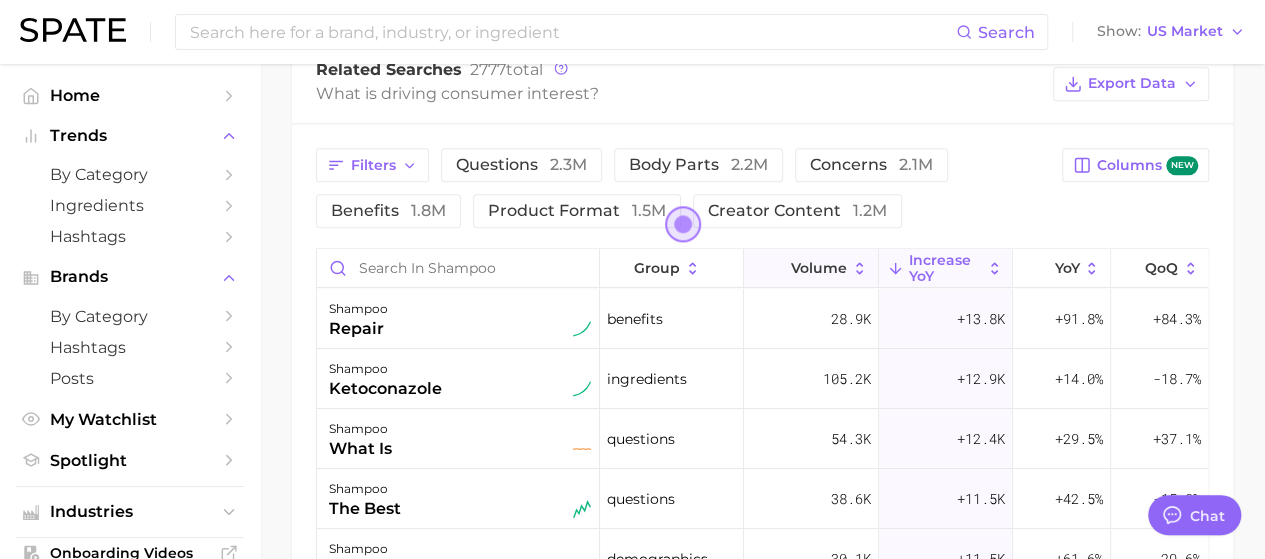 click on "Volume" at bounding box center (819, 268) 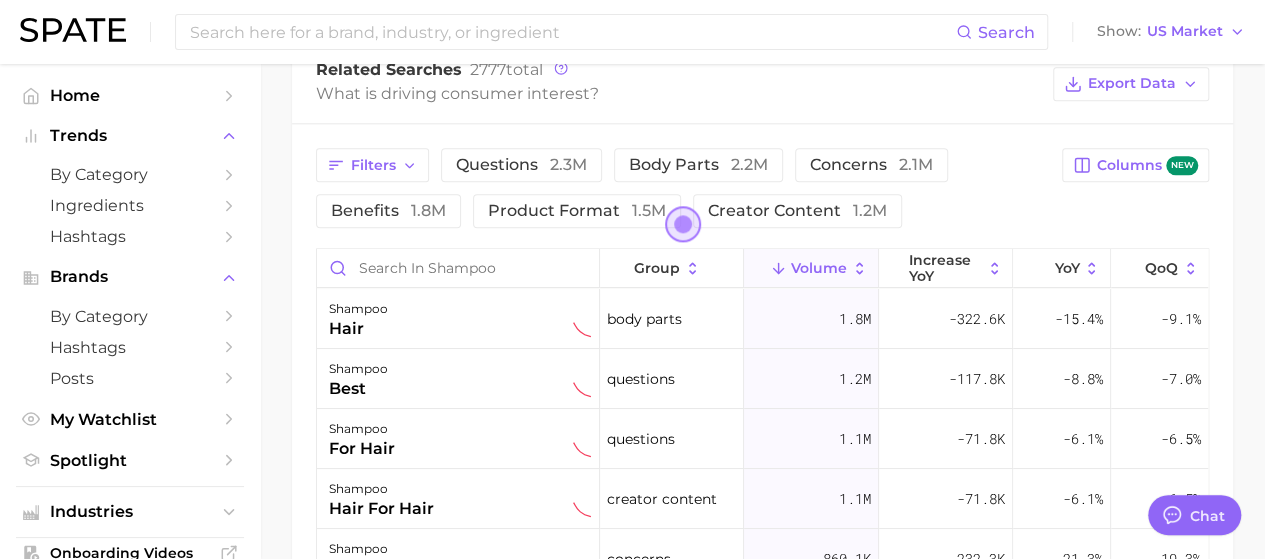 click on "Volume" at bounding box center [819, 268] 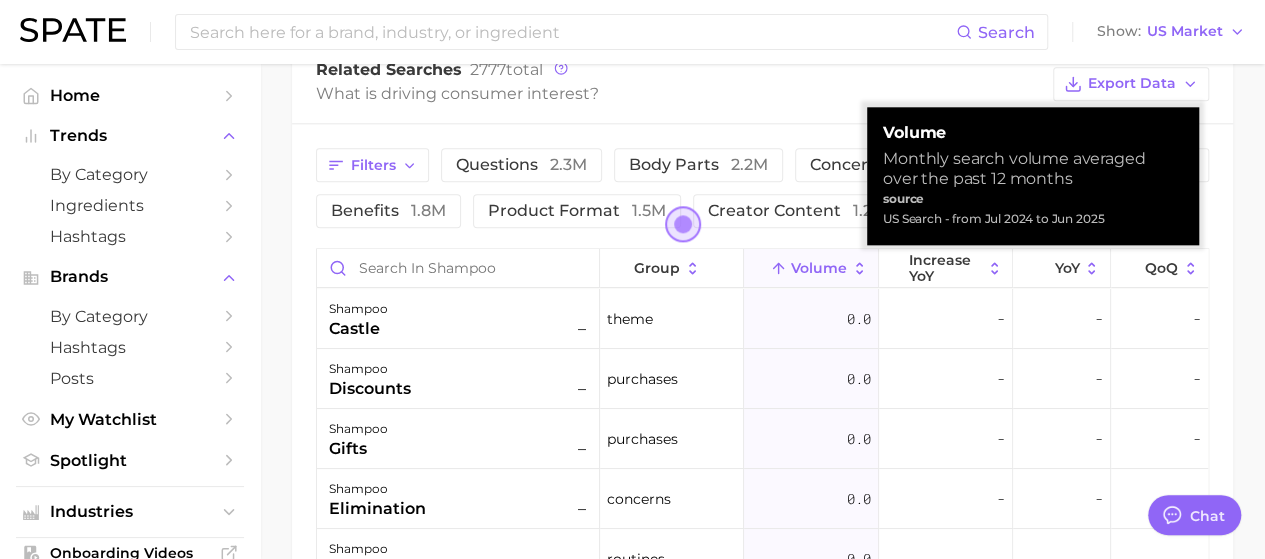 click on "Volume" at bounding box center [819, 268] 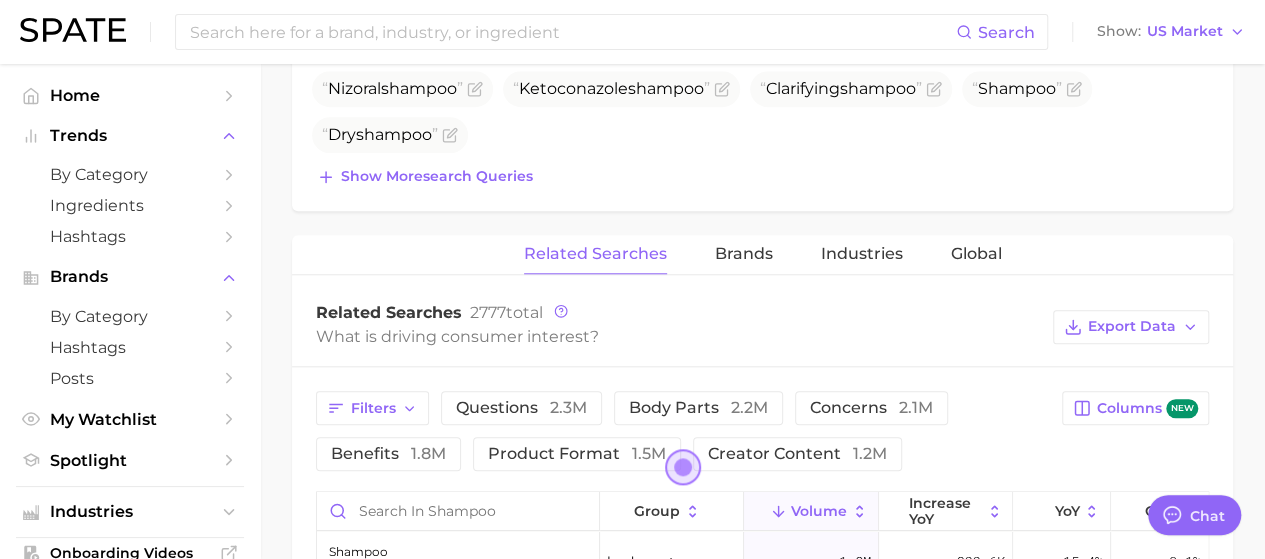 scroll, scrollTop: 958, scrollLeft: 0, axis: vertical 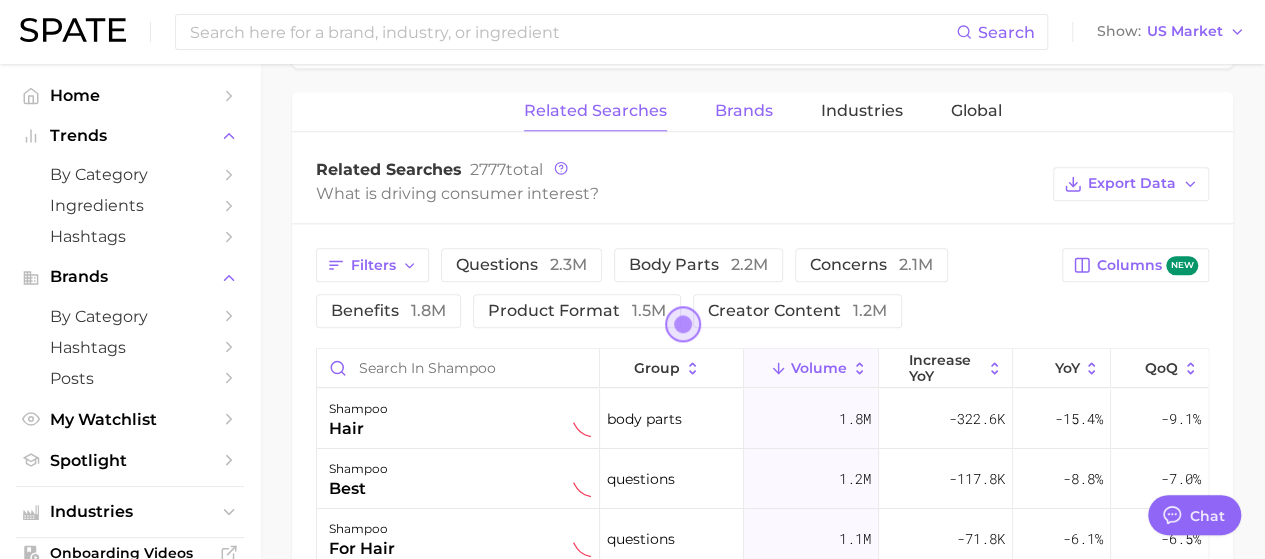 click on "Brands" at bounding box center (744, 111) 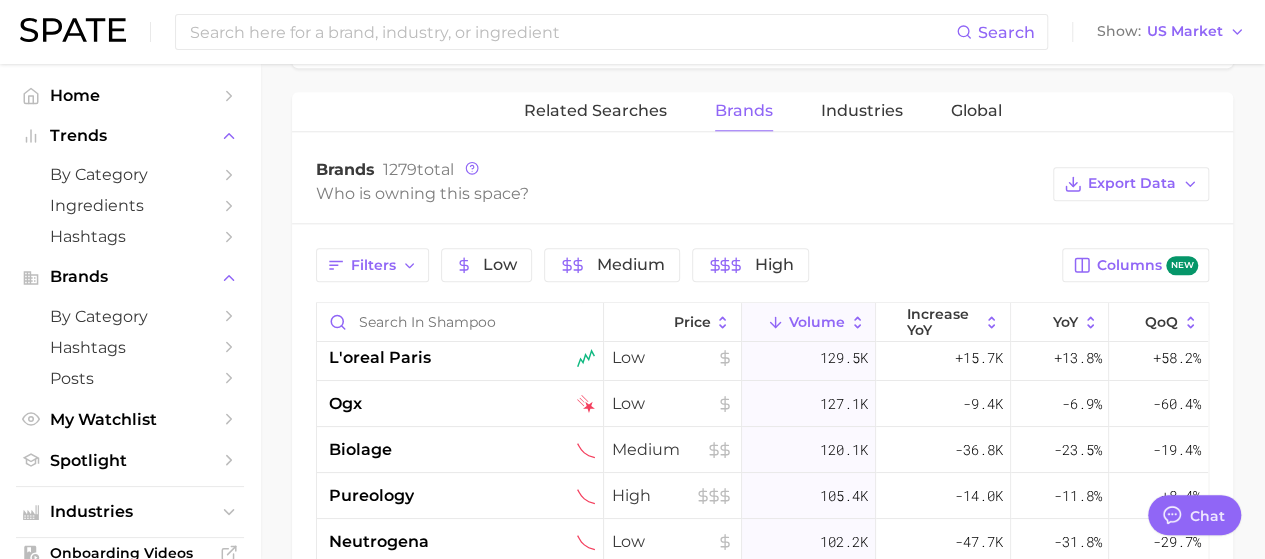 scroll, scrollTop: 0, scrollLeft: 0, axis: both 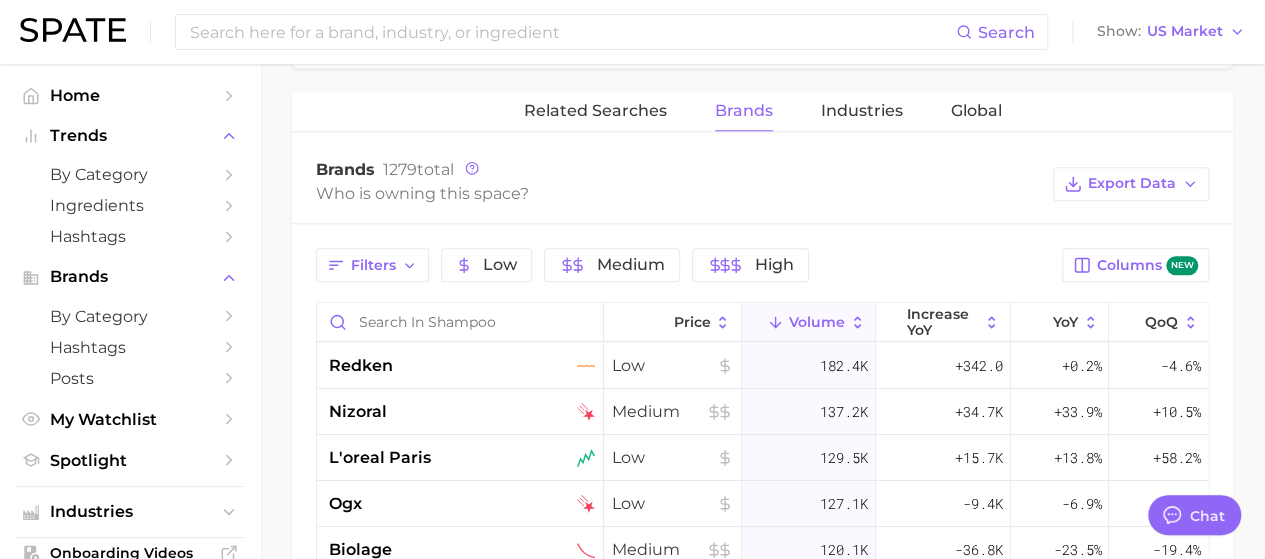 click on "Volume" at bounding box center (817, 322) 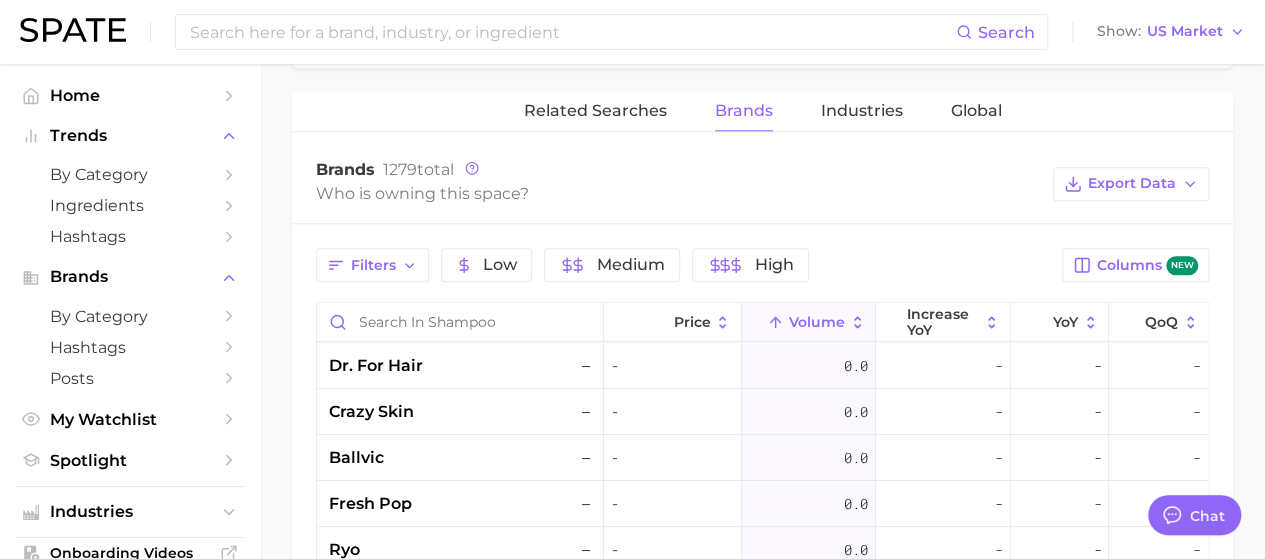 click on "Volume" at bounding box center [817, 322] 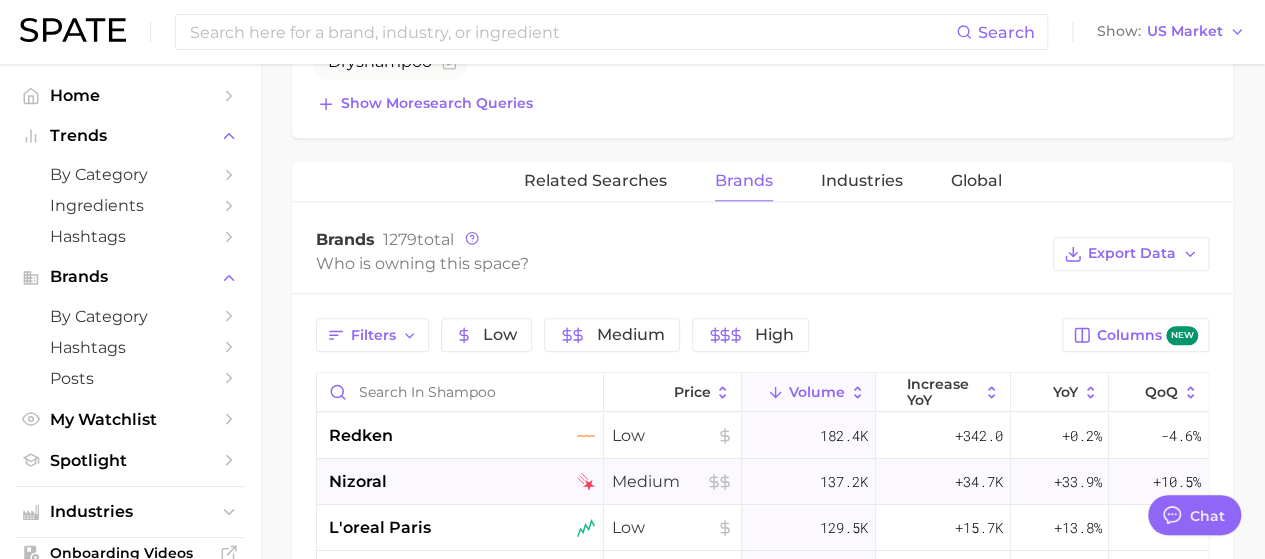 scroll, scrollTop: 858, scrollLeft: 0, axis: vertical 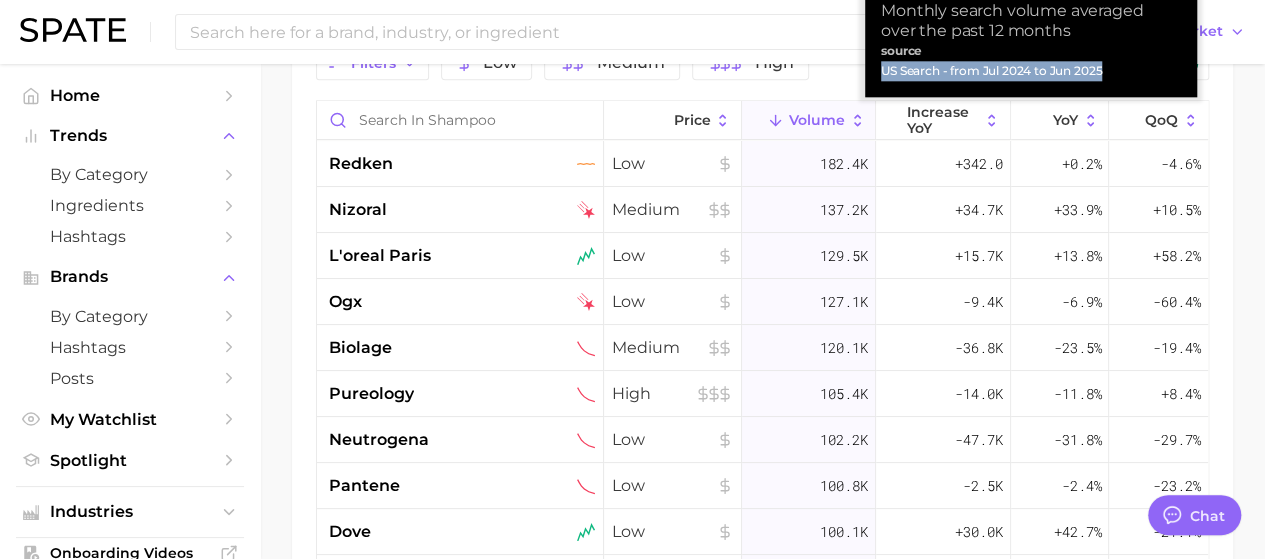 drag, startPoint x: 885, startPoint y: 71, endPoint x: 1103, endPoint y: 68, distance: 218.02065 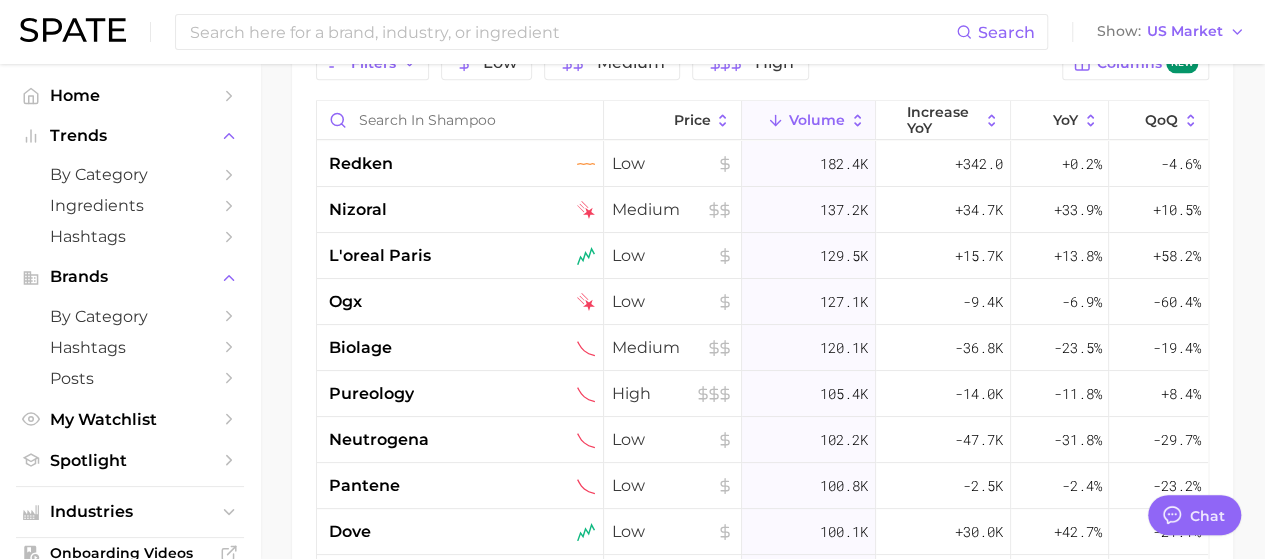 copy on "US Search - from Jul 2024 to Jun 2025" 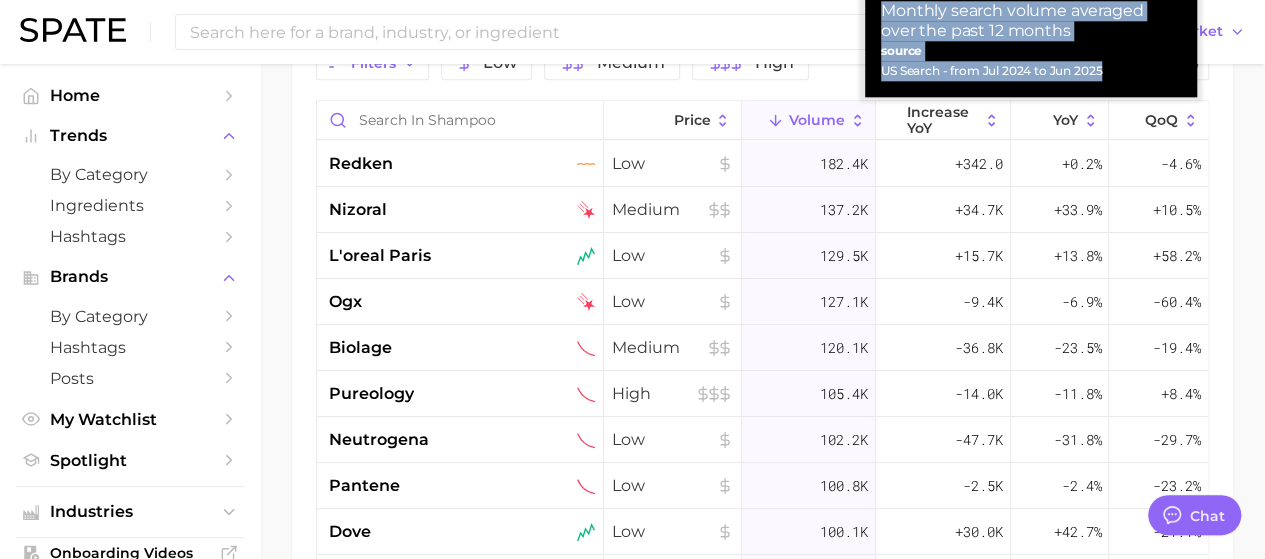 drag, startPoint x: 884, startPoint y: 12, endPoint x: 1121, endPoint y: 66, distance: 243.07407 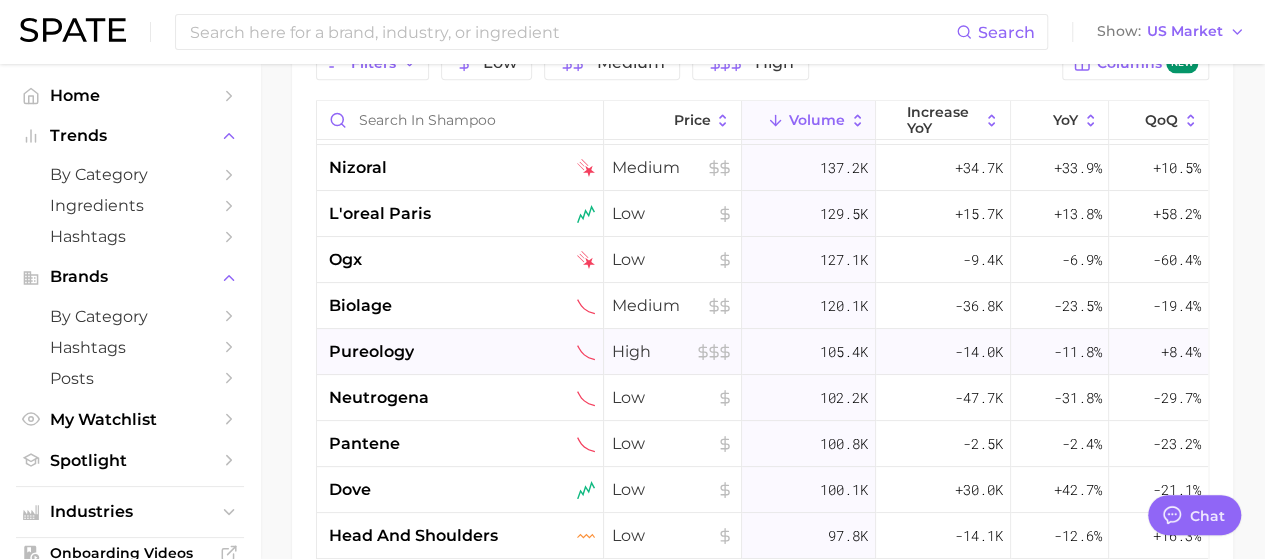 scroll, scrollTop: 0, scrollLeft: 0, axis: both 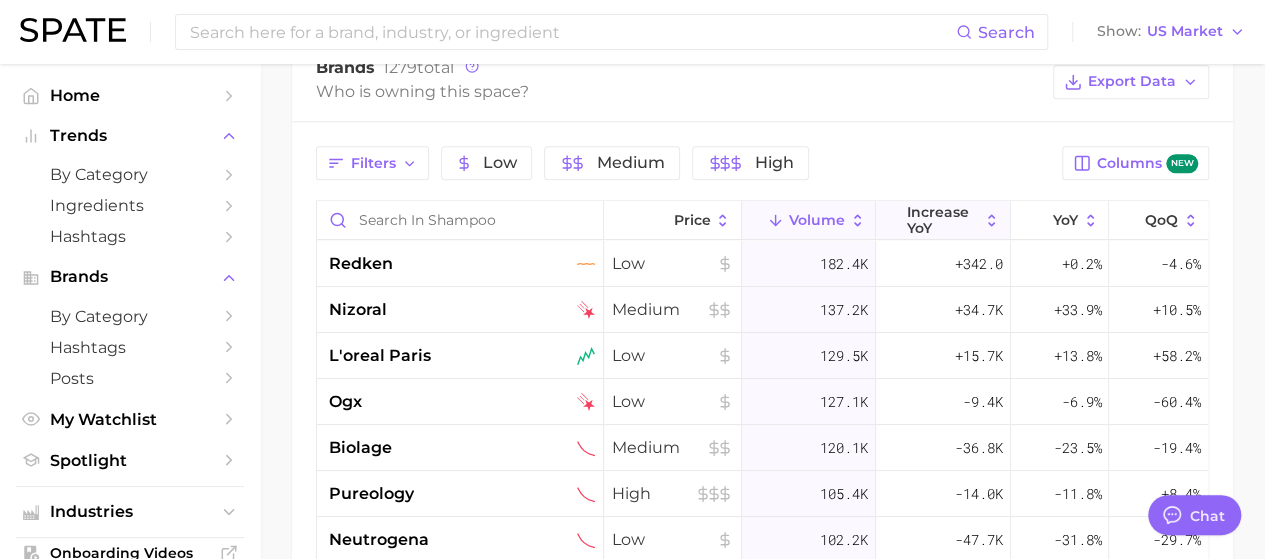 click on "increase YoY" at bounding box center [942, 220] 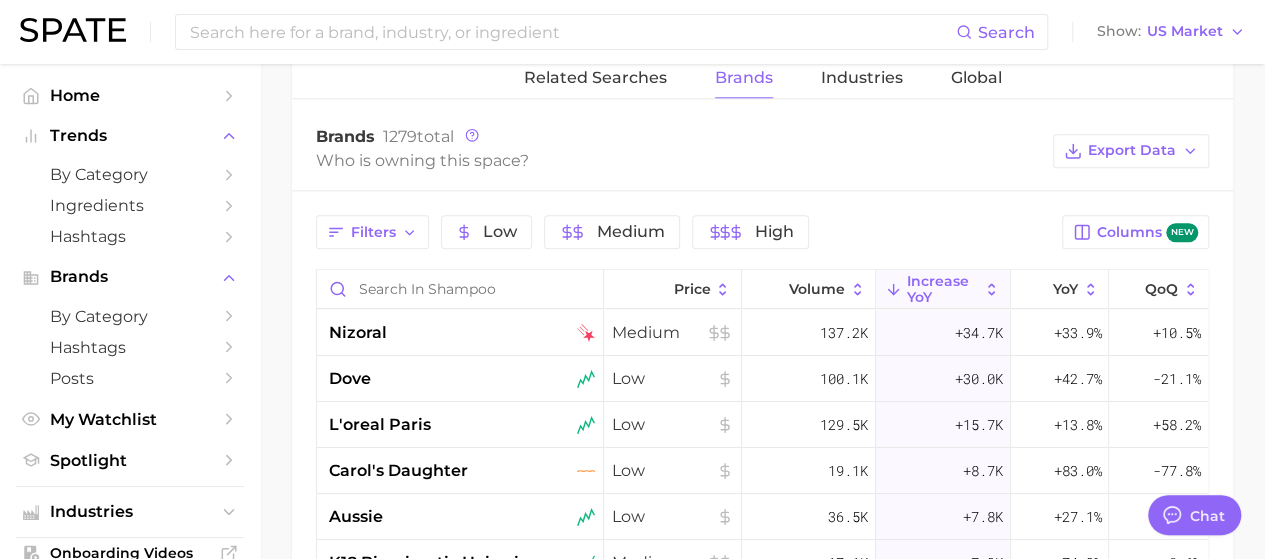 scroll, scrollTop: 960, scrollLeft: 0, axis: vertical 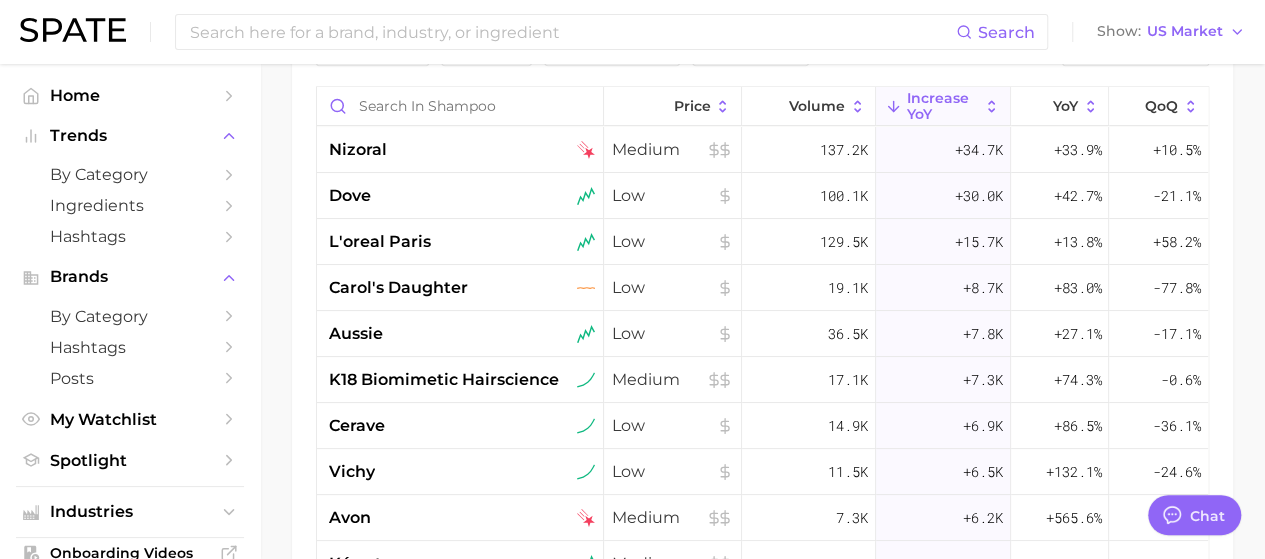 click on "increase YoY" at bounding box center [943, 106] 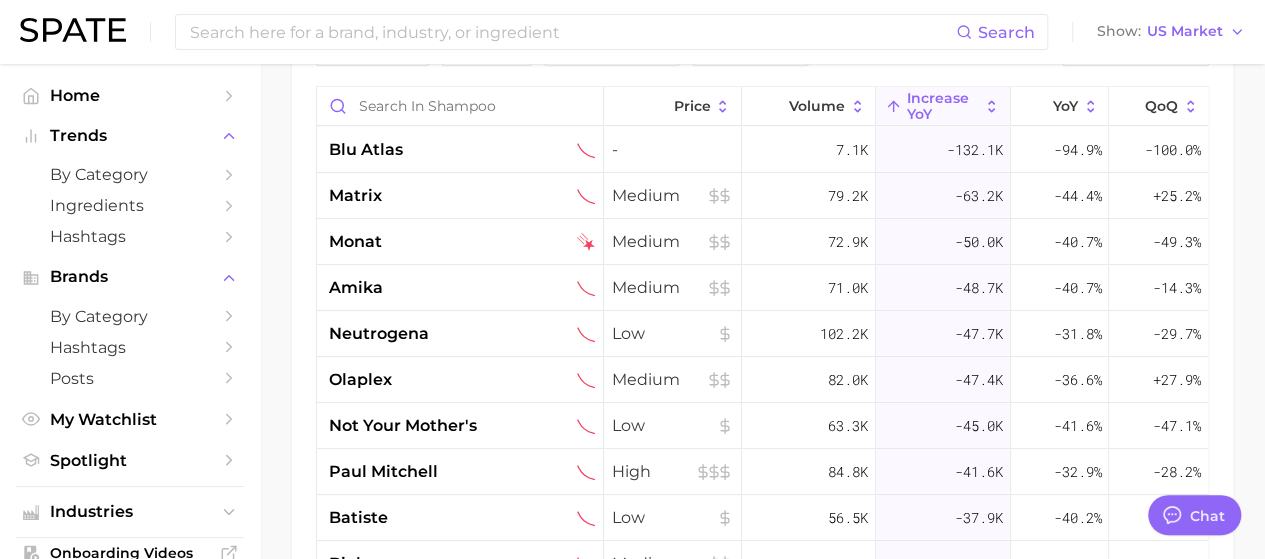click on "increase YoY" at bounding box center [943, 106] 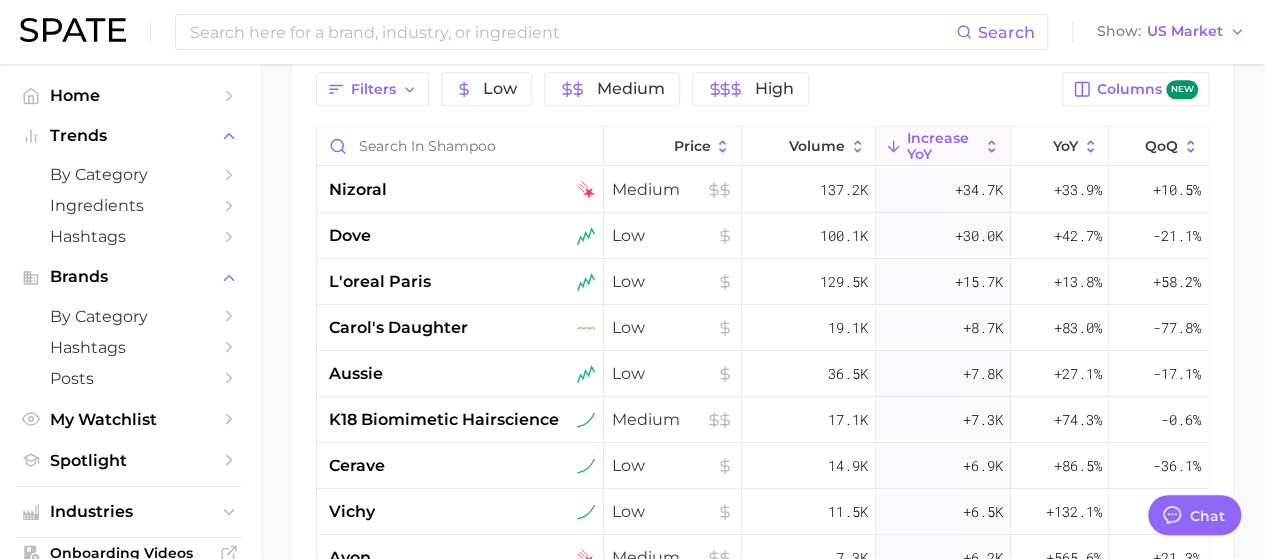 scroll, scrollTop: 1174, scrollLeft: 0, axis: vertical 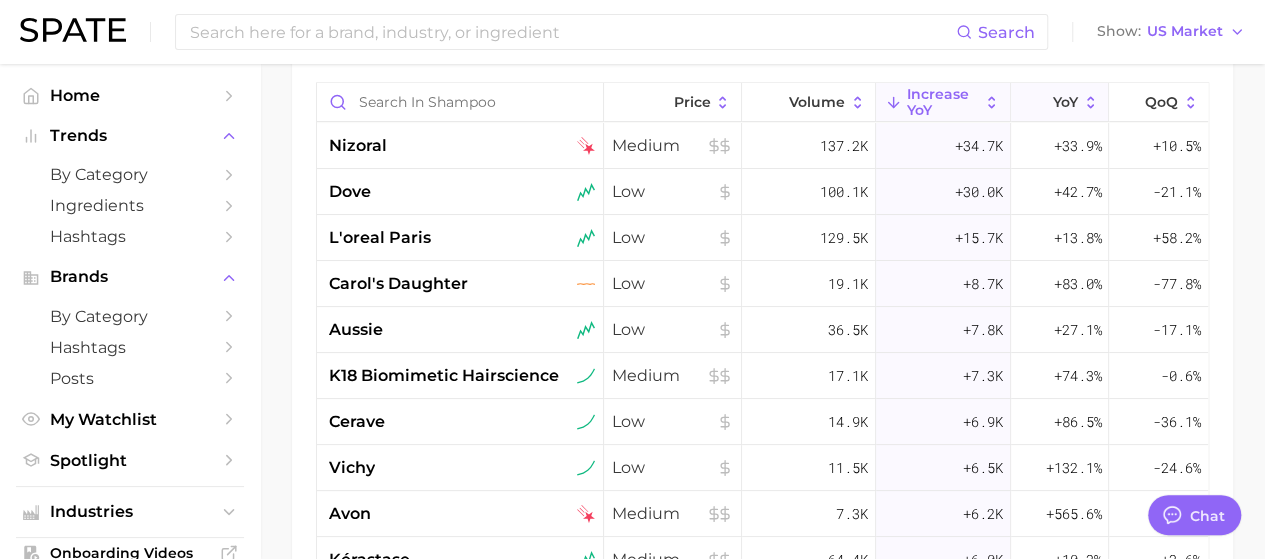 click 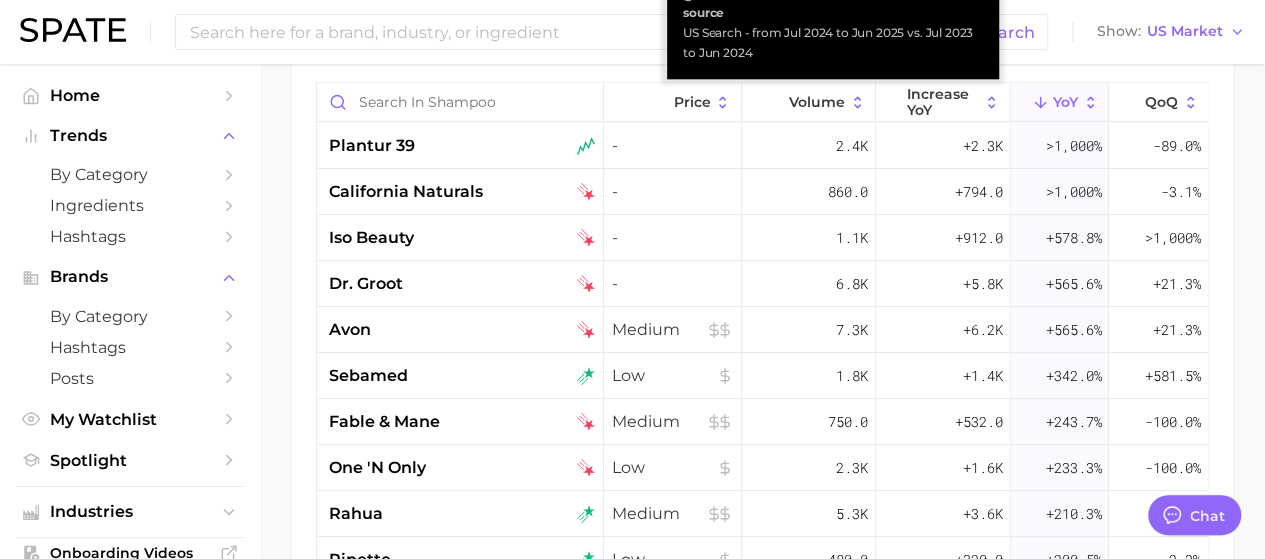 click 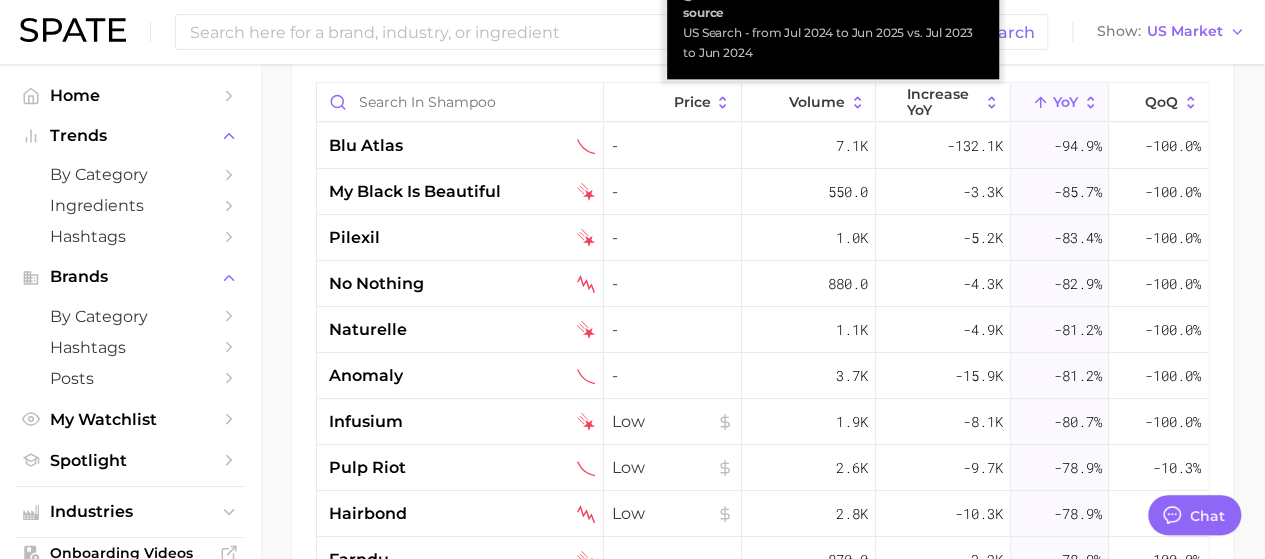 click 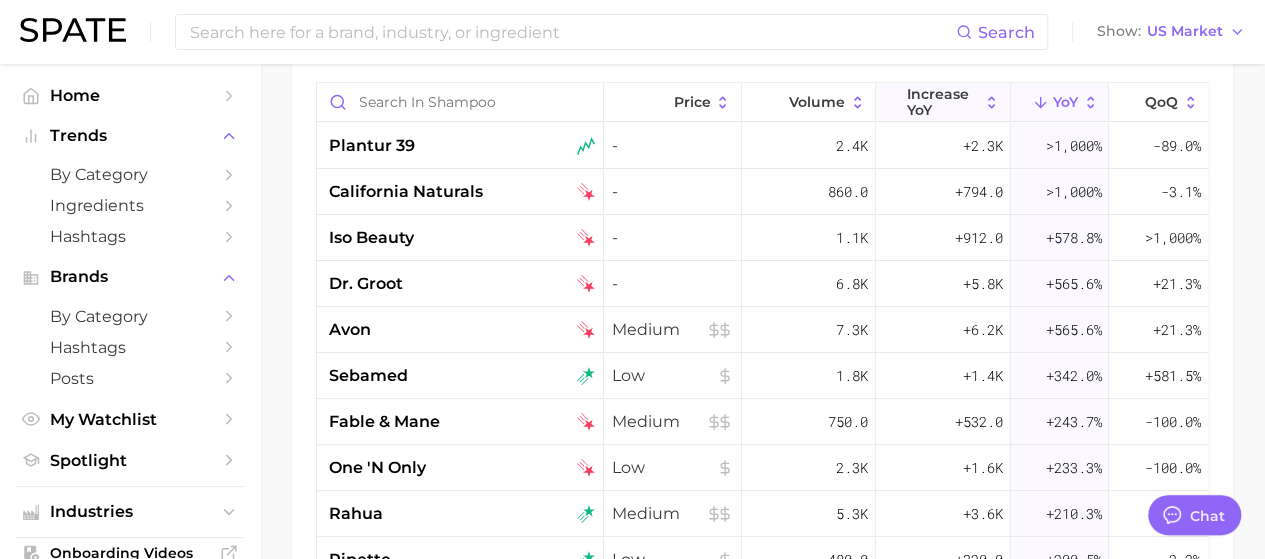 click on "increase YoY" at bounding box center (942, 102) 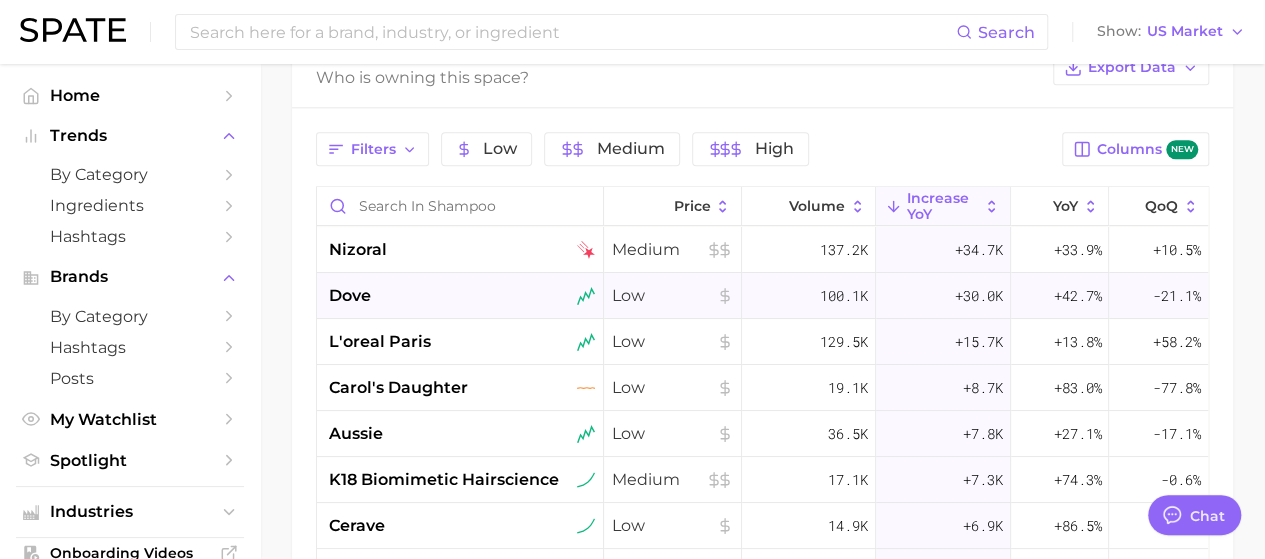 scroll, scrollTop: 1078, scrollLeft: 0, axis: vertical 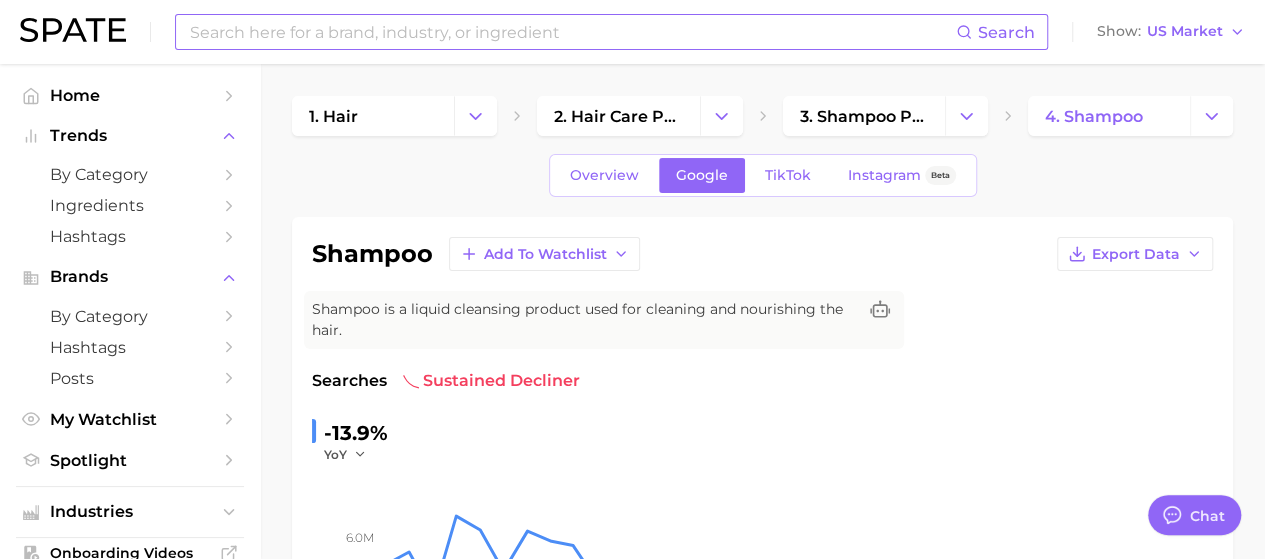 click at bounding box center [572, 32] 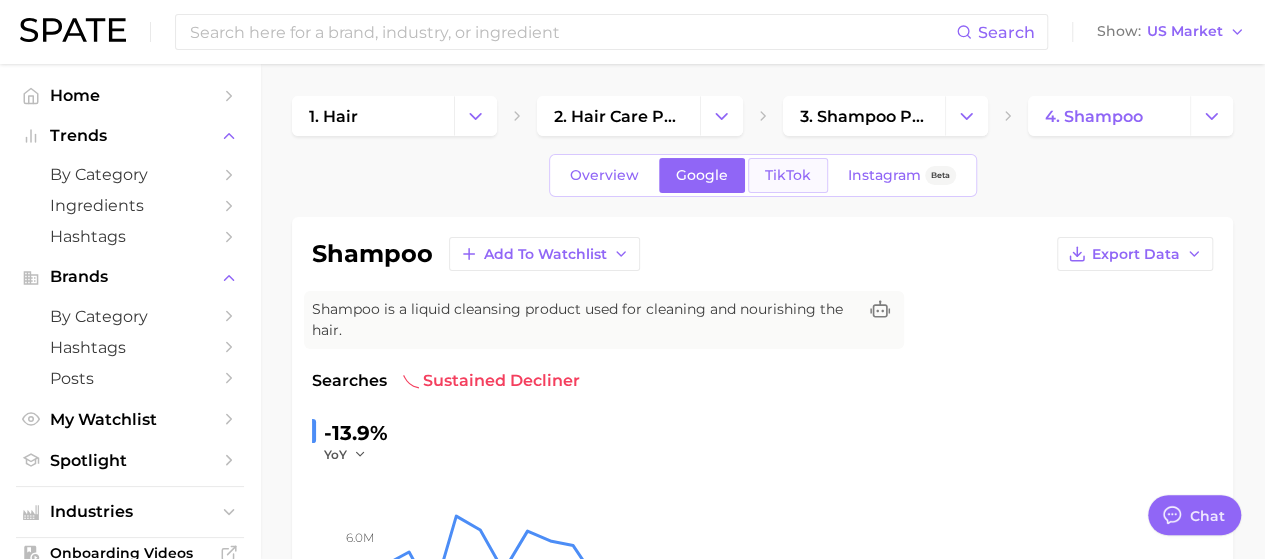 click on "TikTok" at bounding box center [788, 175] 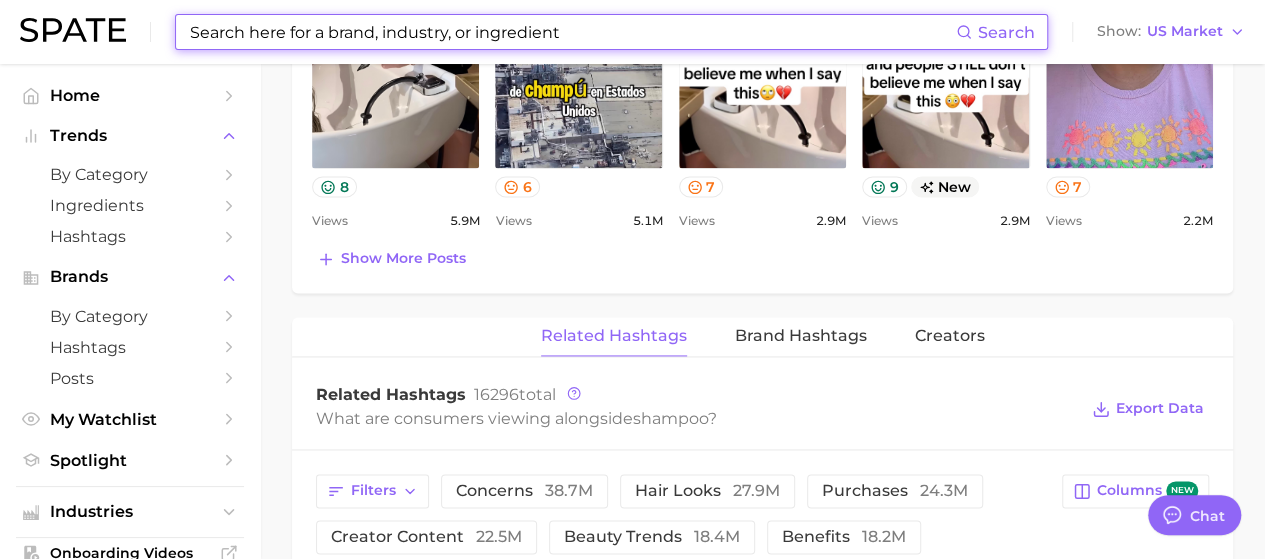 scroll, scrollTop: 1600, scrollLeft: 0, axis: vertical 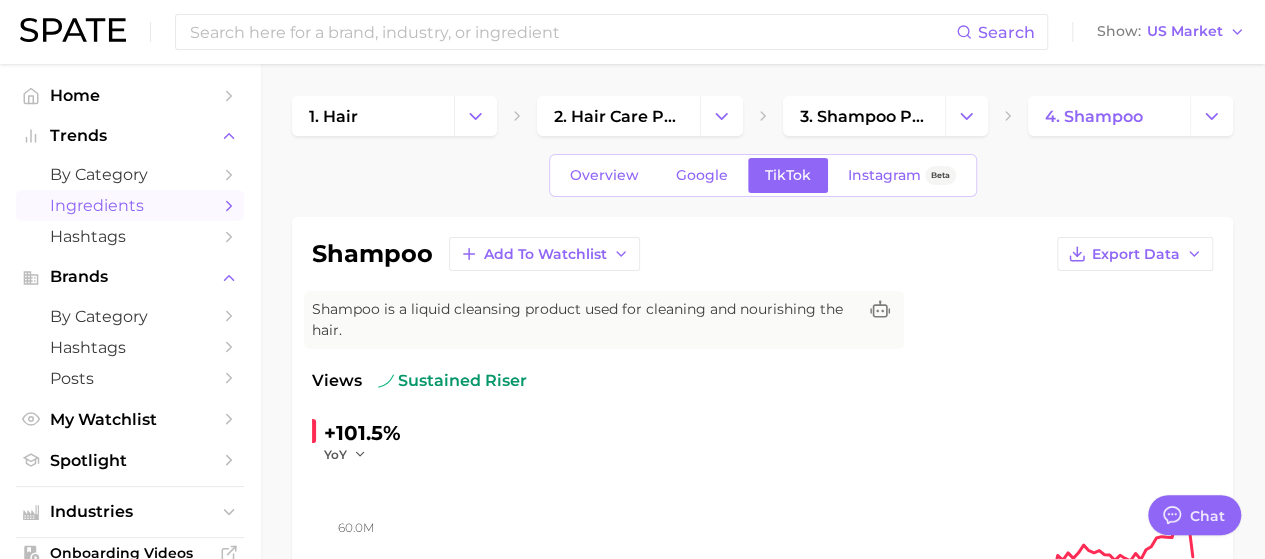 click on "Ingredients" at bounding box center [130, 205] 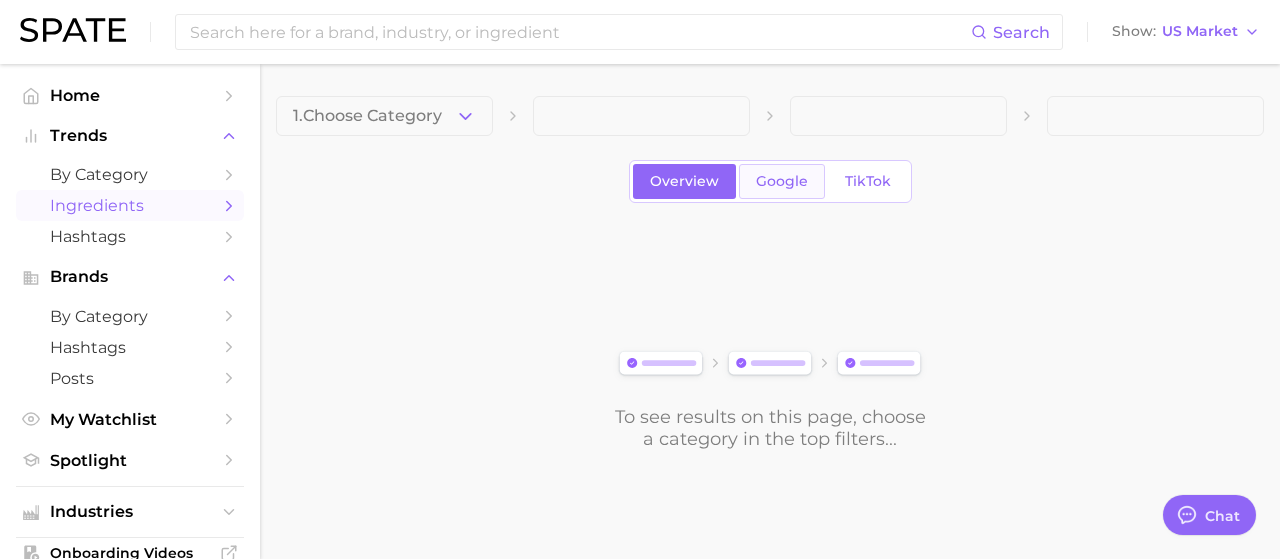 click on "Google" at bounding box center (782, 181) 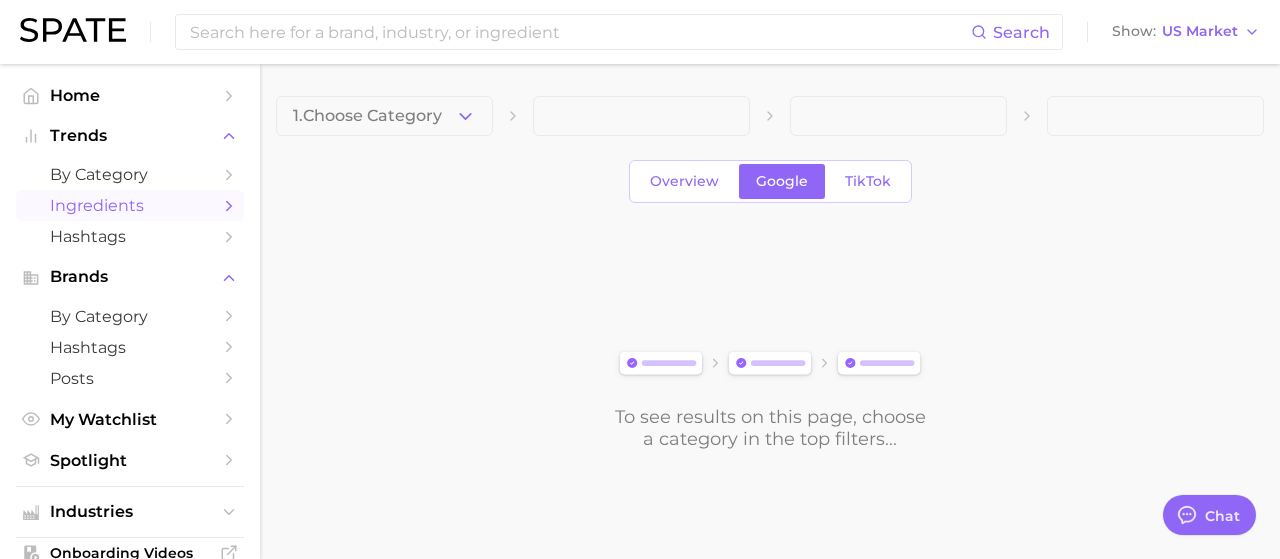 click on "1.  Choose Category" at bounding box center [384, 116] 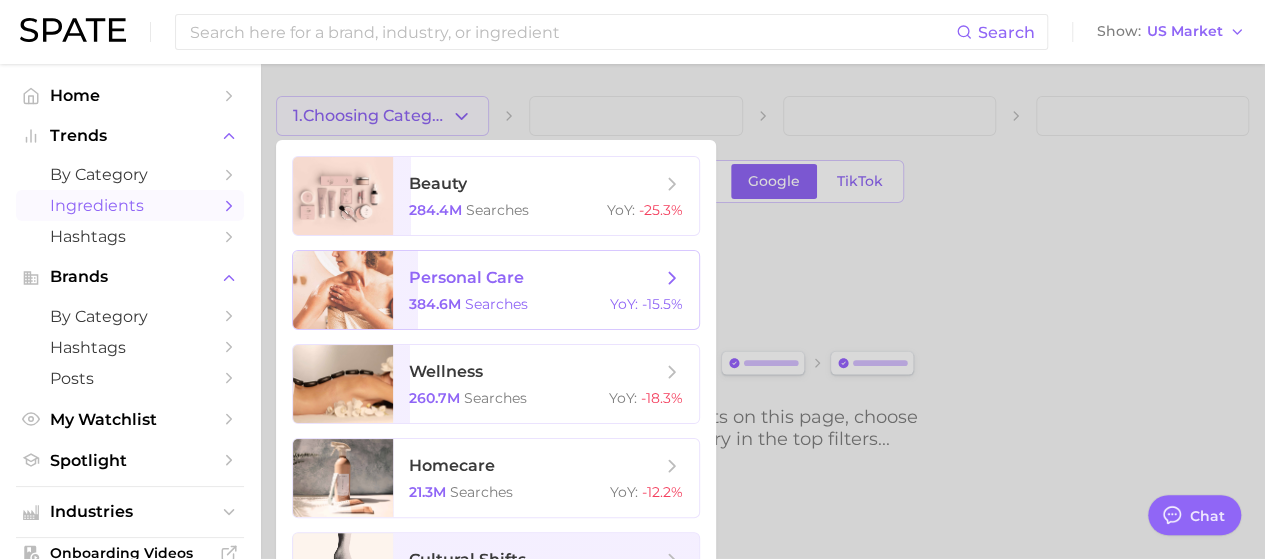click 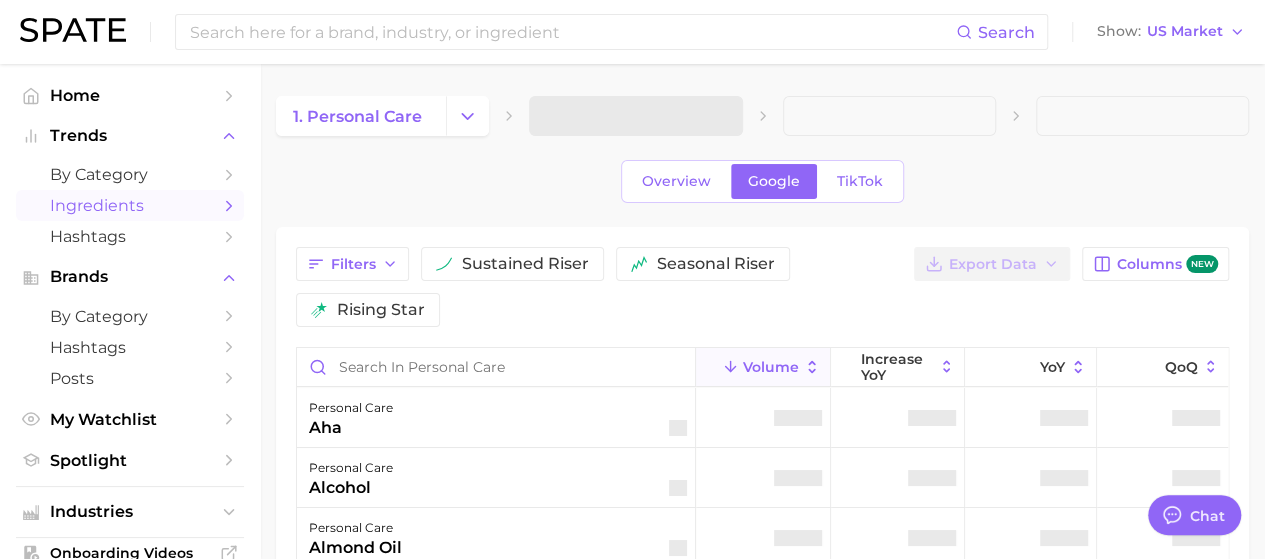 click at bounding box center (635, 116) 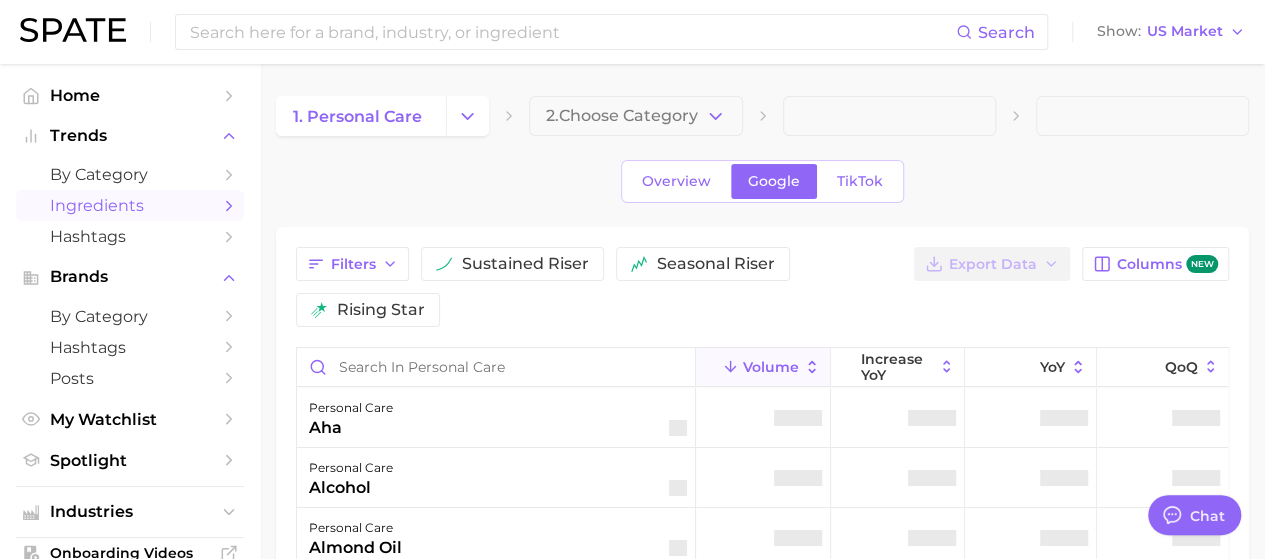 drag, startPoint x: 688, startPoint y: 114, endPoint x: 743, endPoint y: 114, distance: 55 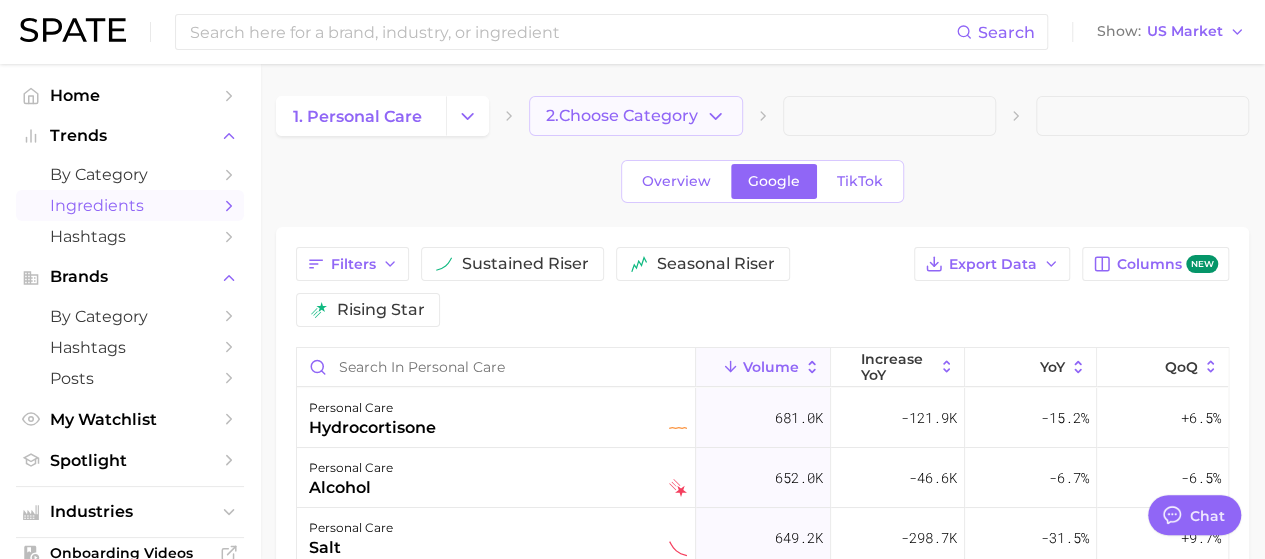 click 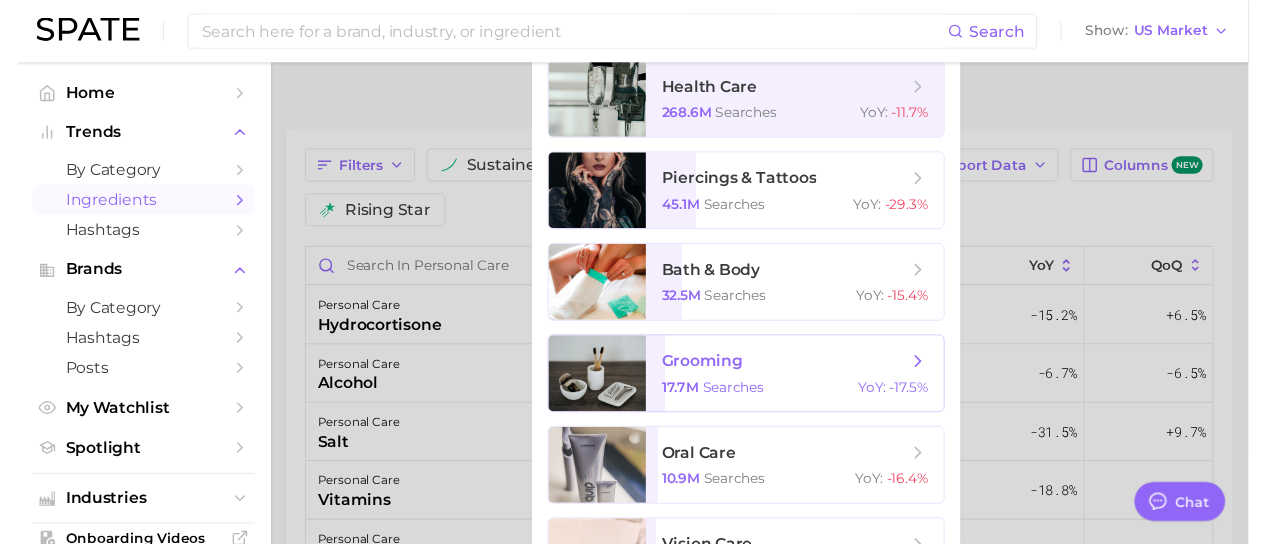 scroll, scrollTop: 0, scrollLeft: 0, axis: both 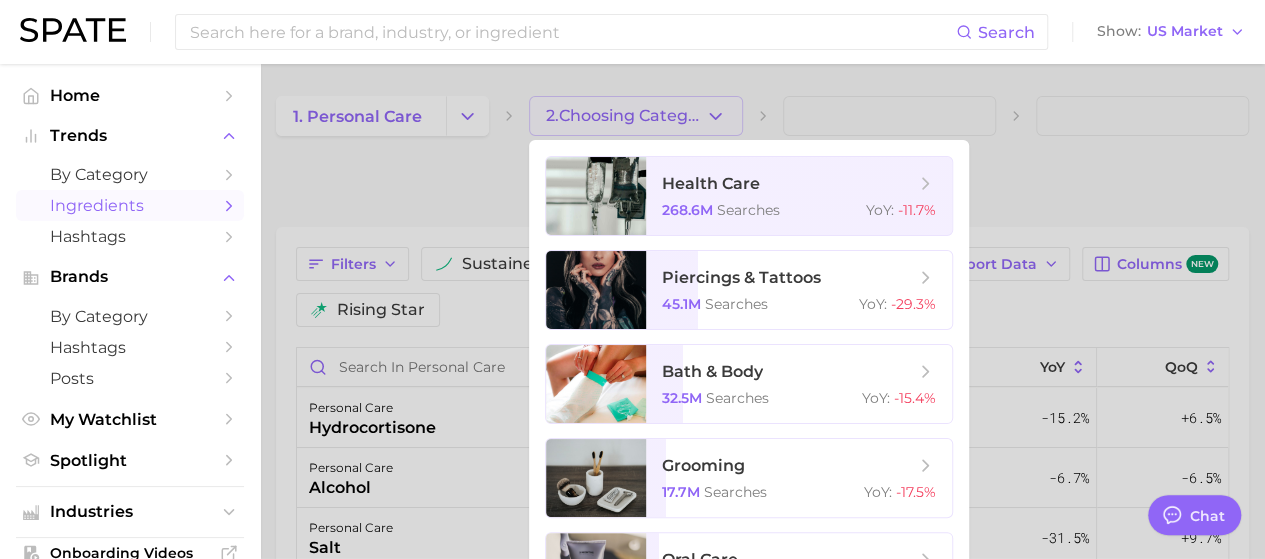 click at bounding box center [632, 279] 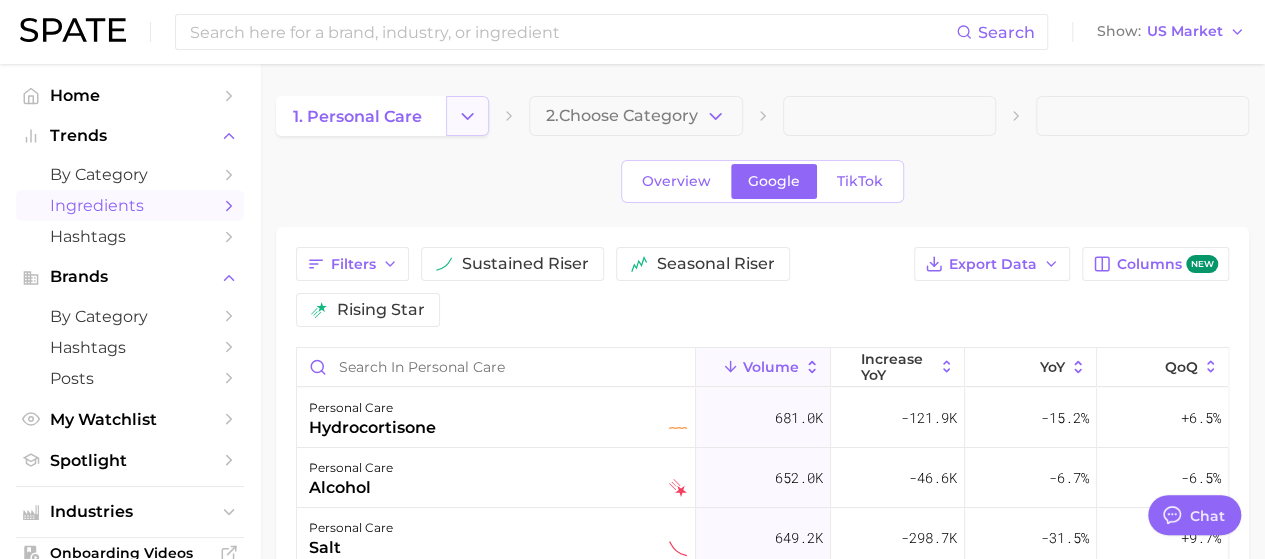 click 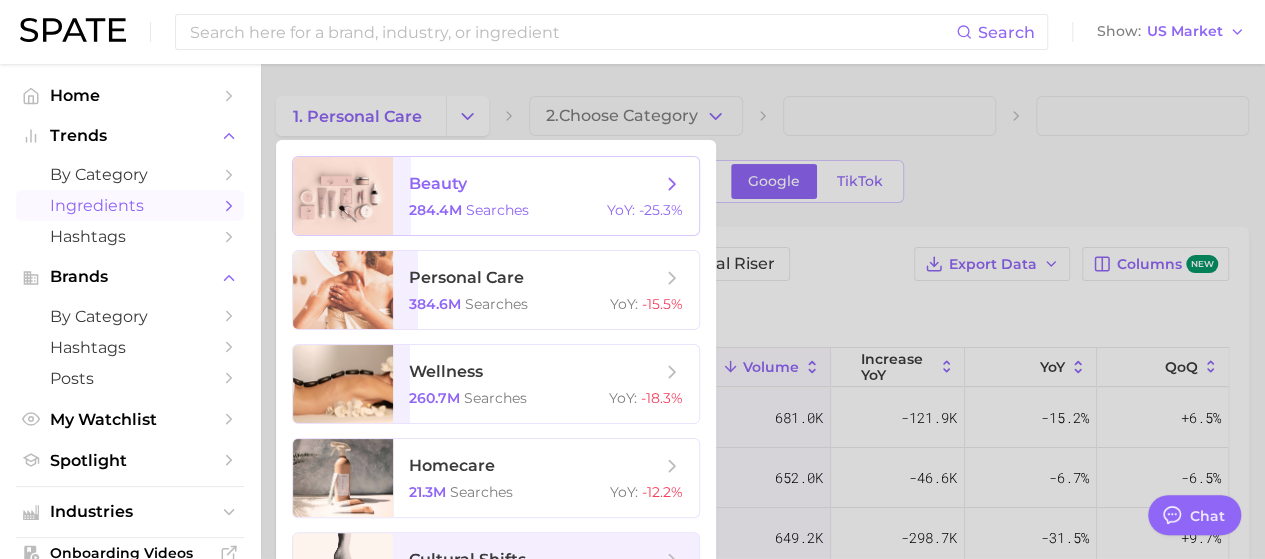 click on "searches" at bounding box center (497, 210) 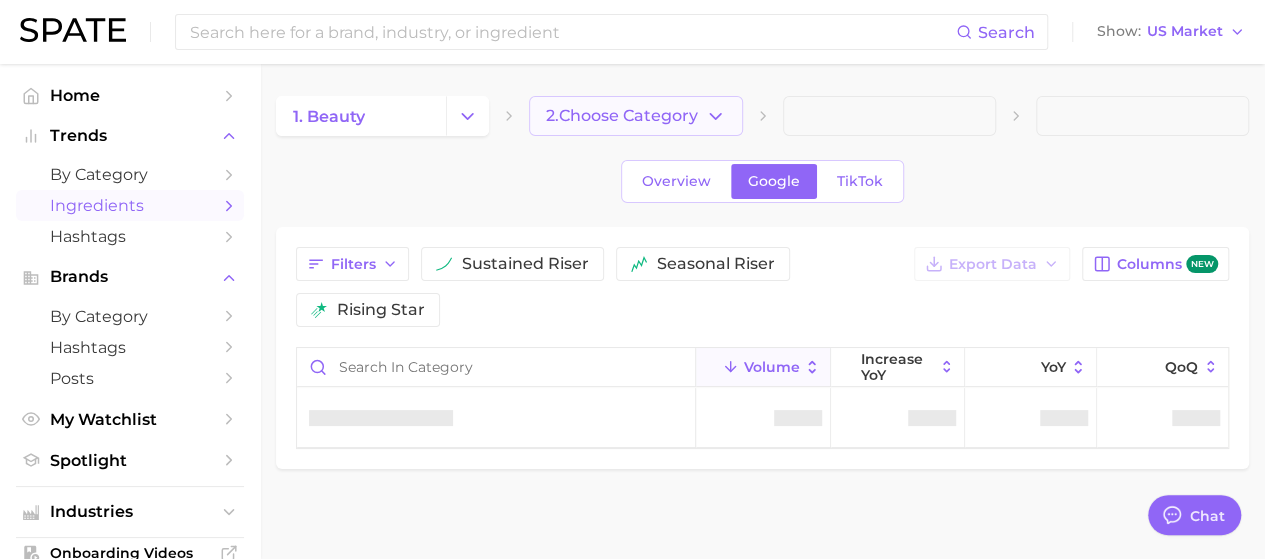 click 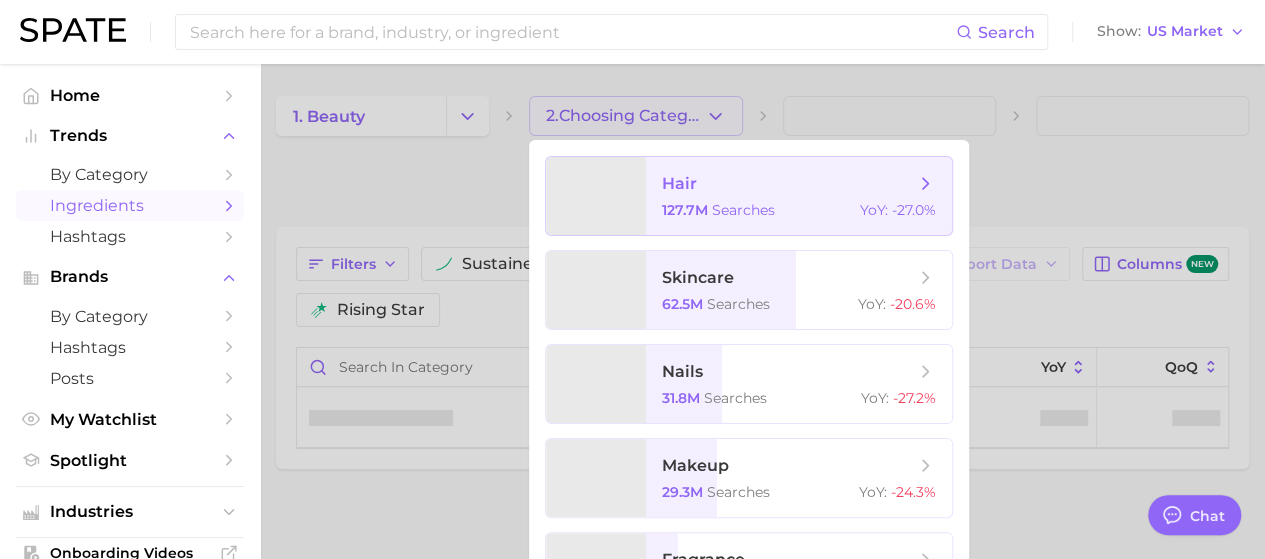 click on "hair" at bounding box center (788, 184) 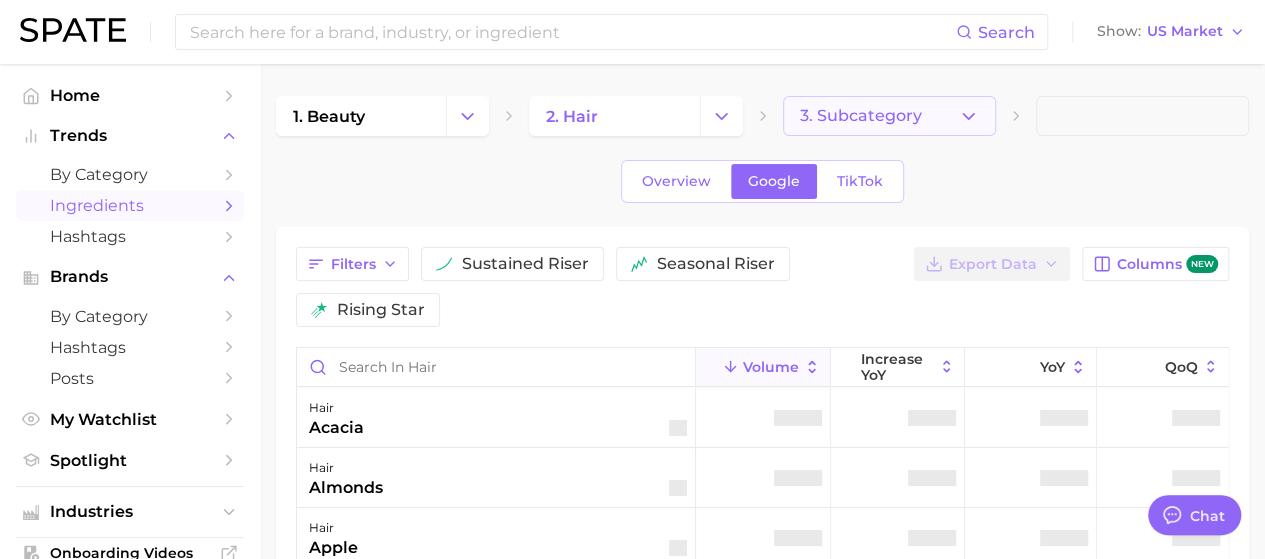 click 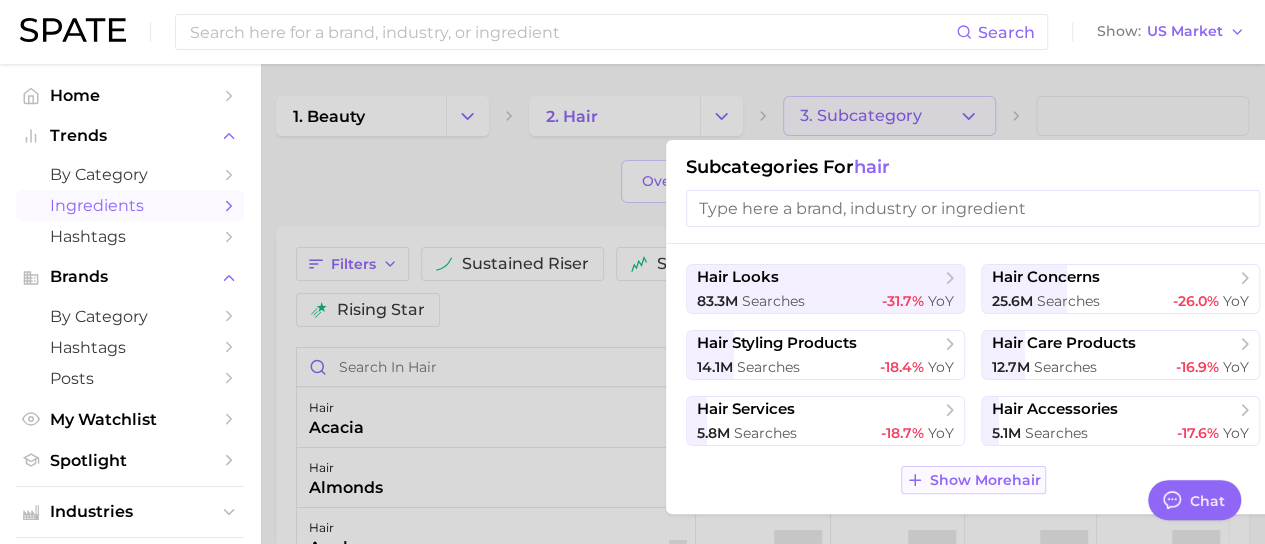 click on "Show More  hair" at bounding box center (985, 480) 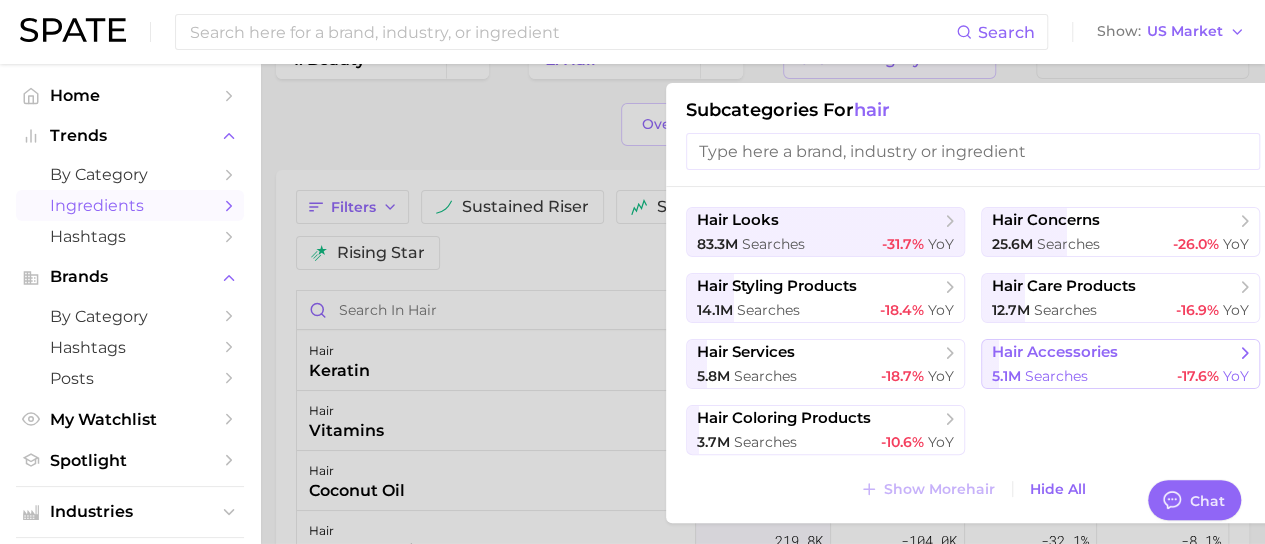 scroll, scrollTop: 100, scrollLeft: 0, axis: vertical 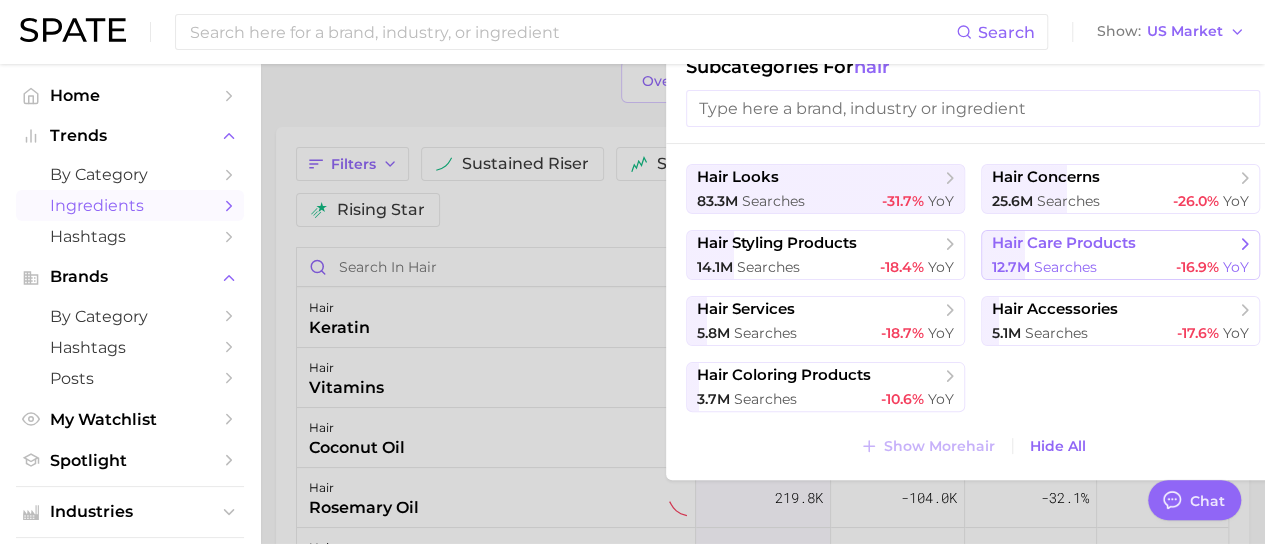 click on "hair care products" at bounding box center (1064, 243) 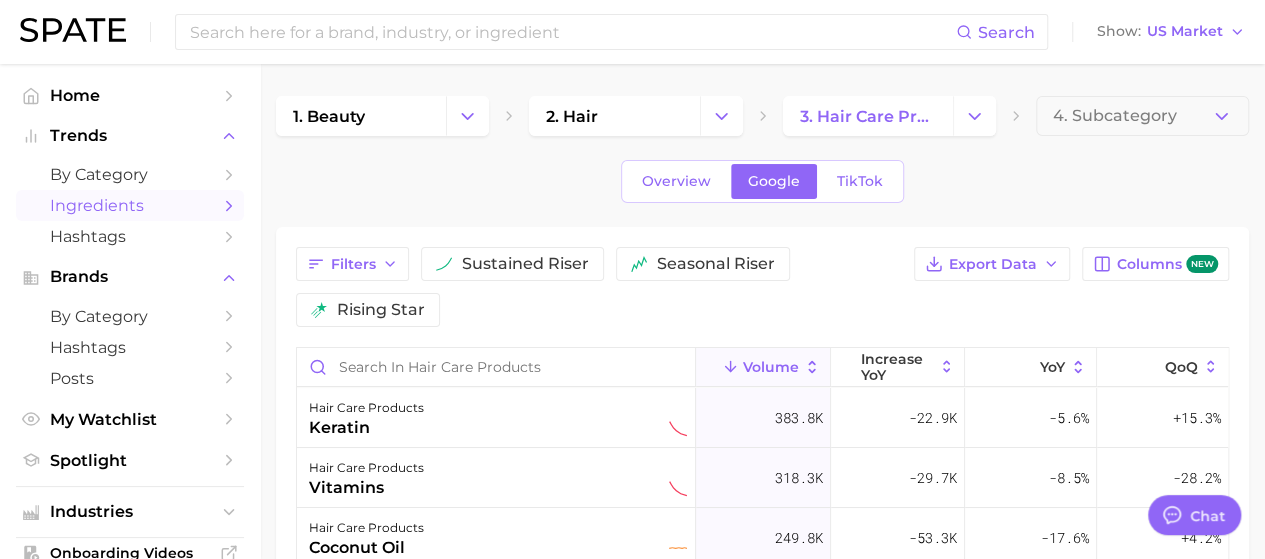 scroll, scrollTop: 100, scrollLeft: 0, axis: vertical 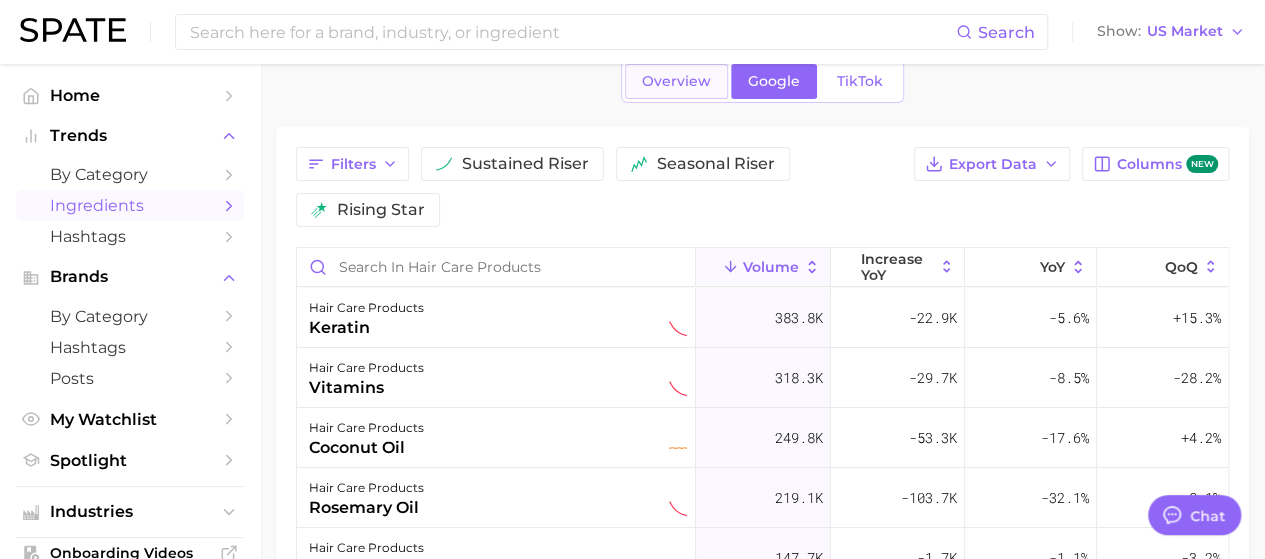 click on "Overview" at bounding box center (676, 81) 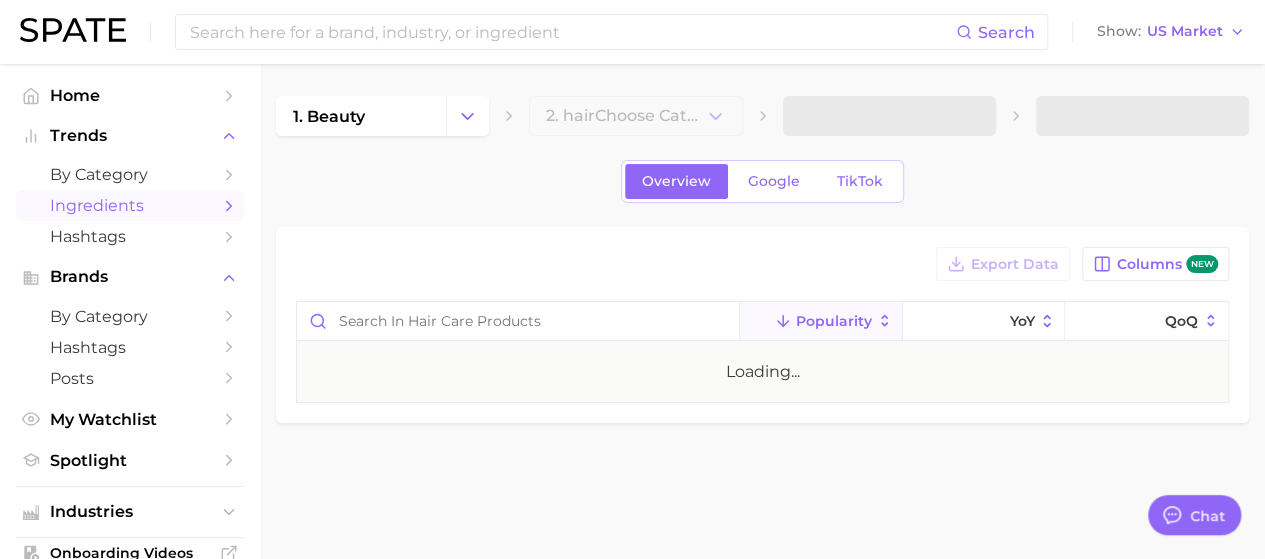 scroll, scrollTop: 0, scrollLeft: 0, axis: both 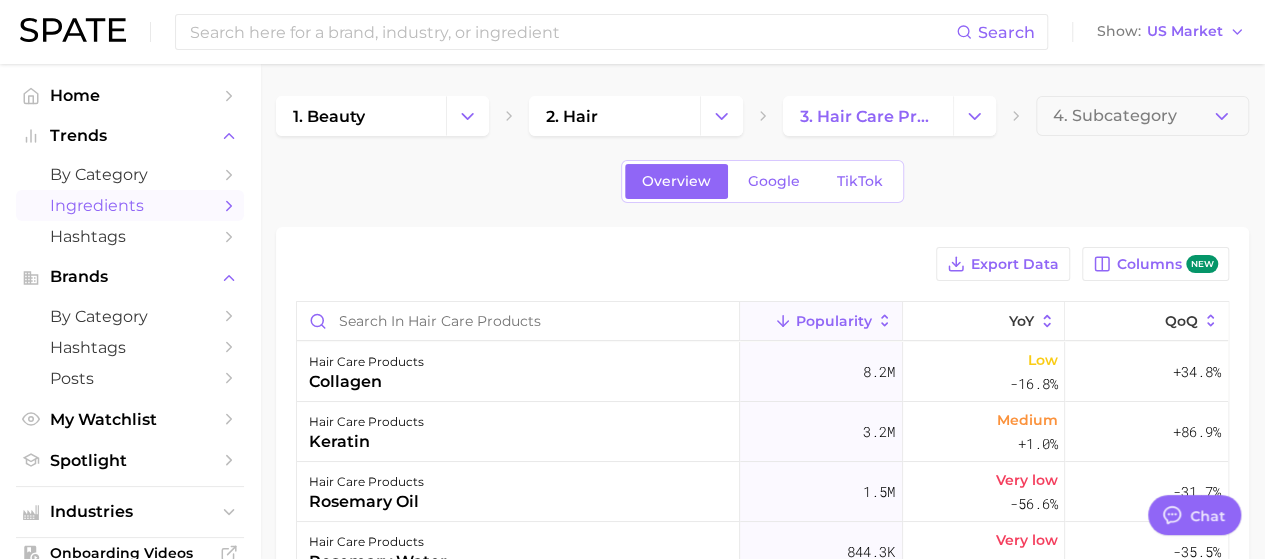 click 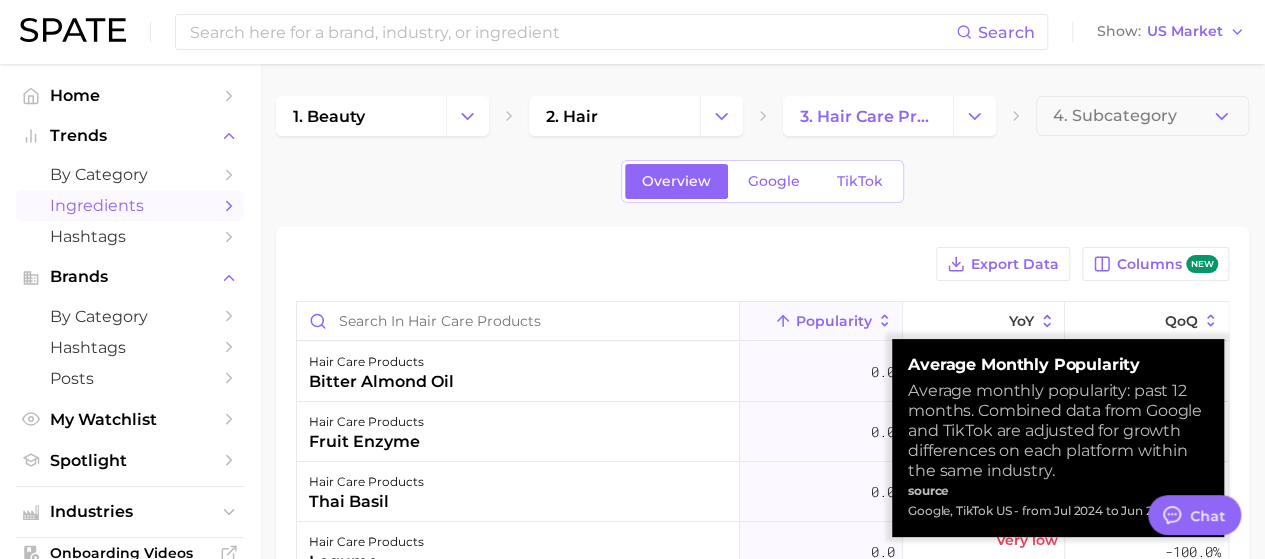 click 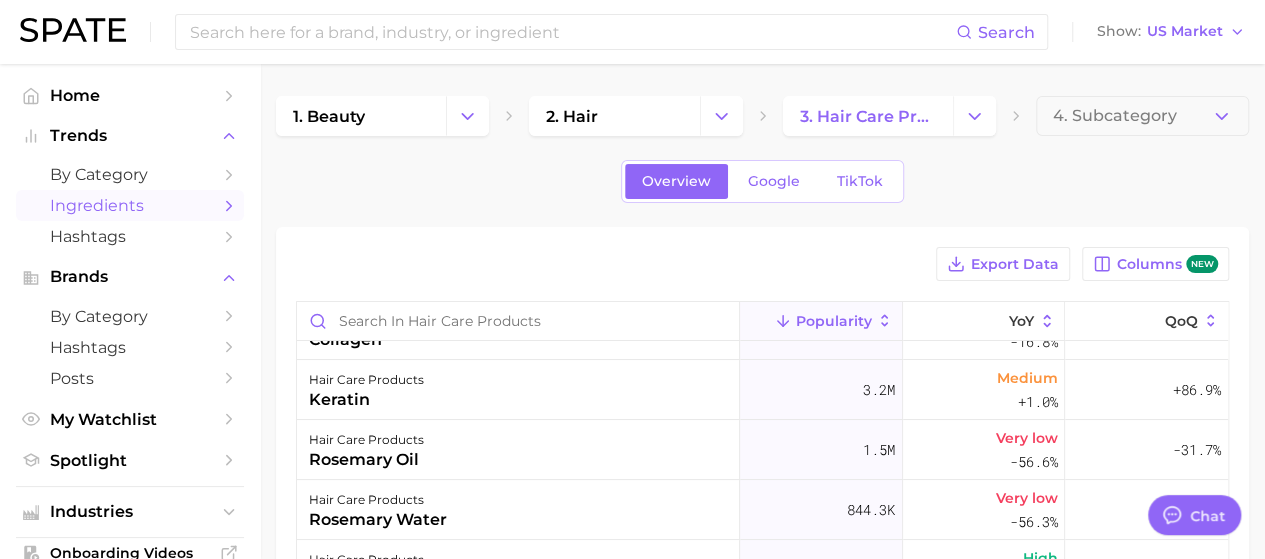scroll, scrollTop: 0, scrollLeft: 0, axis: both 